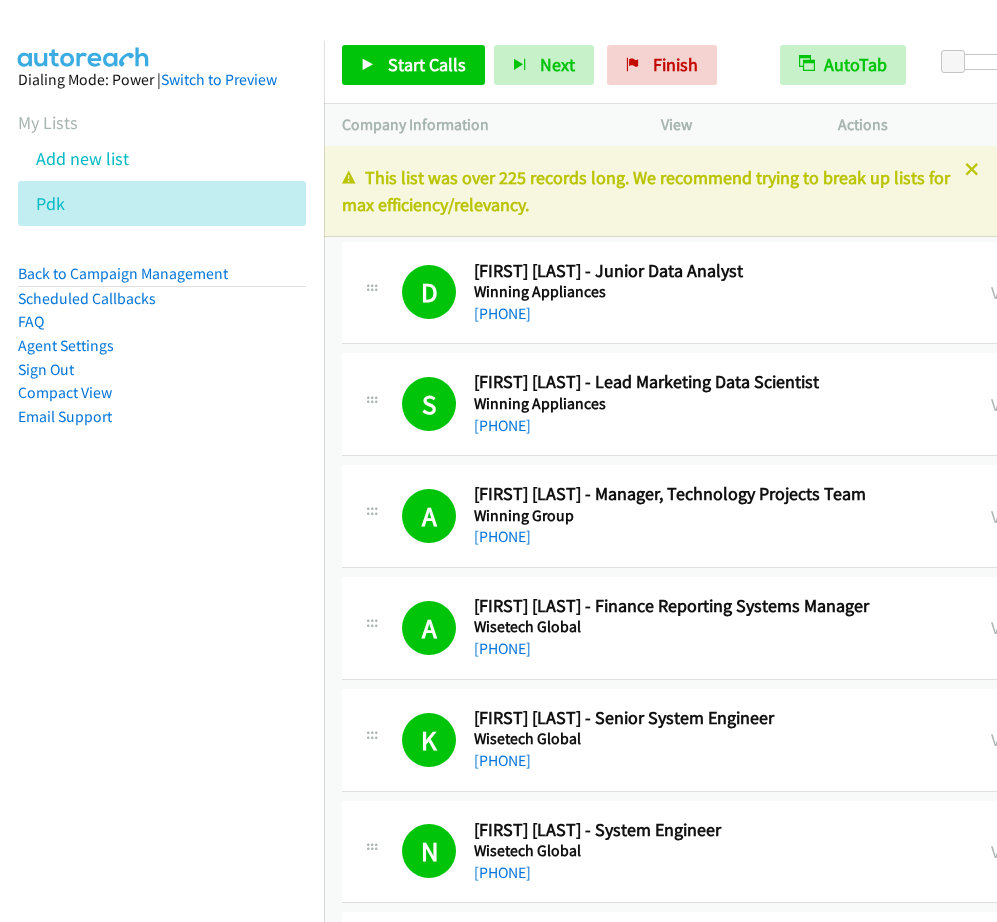 click on "Dialing Mode: Power
|
Switch to Preview
My Lists
Add new list
Pdk
Back to Campaign Management
Scheduled Callbacks
FAQ
Agent Settings
Sign Out
Compact View
Email Support" at bounding box center [162, 280] 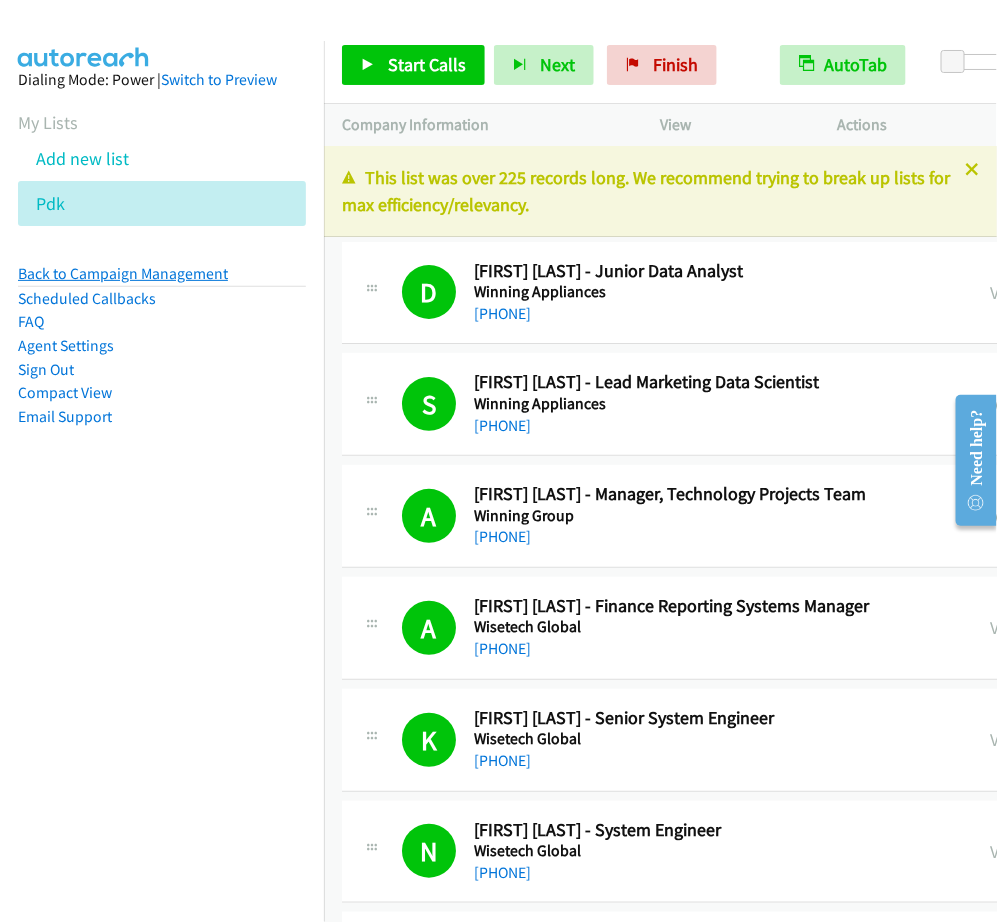 scroll, scrollTop: 0, scrollLeft: 0, axis: both 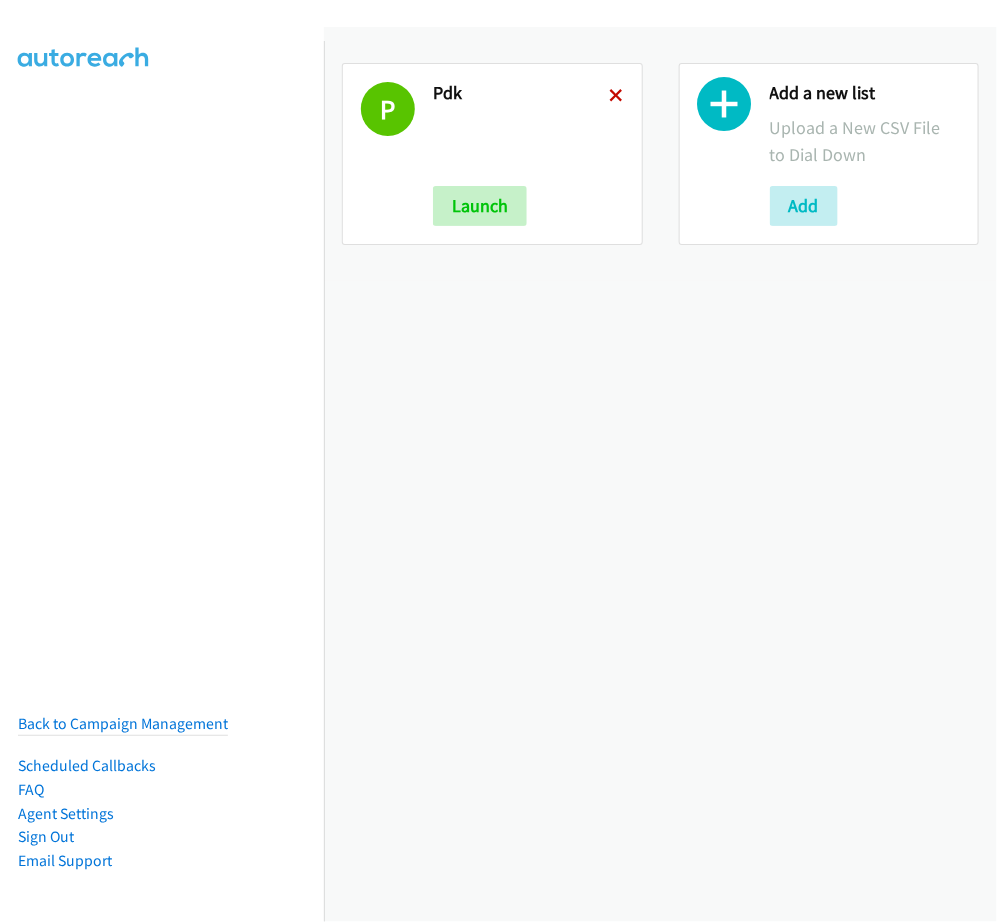 click at bounding box center (617, 97) 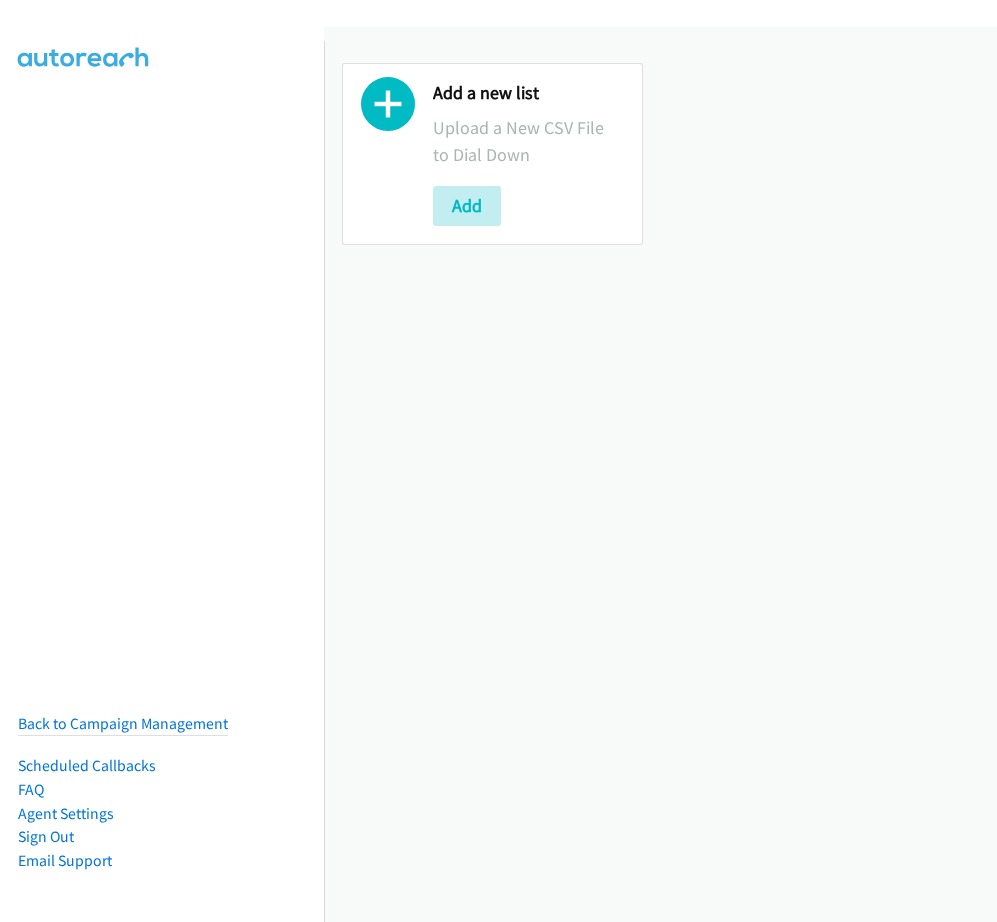 scroll, scrollTop: 0, scrollLeft: 0, axis: both 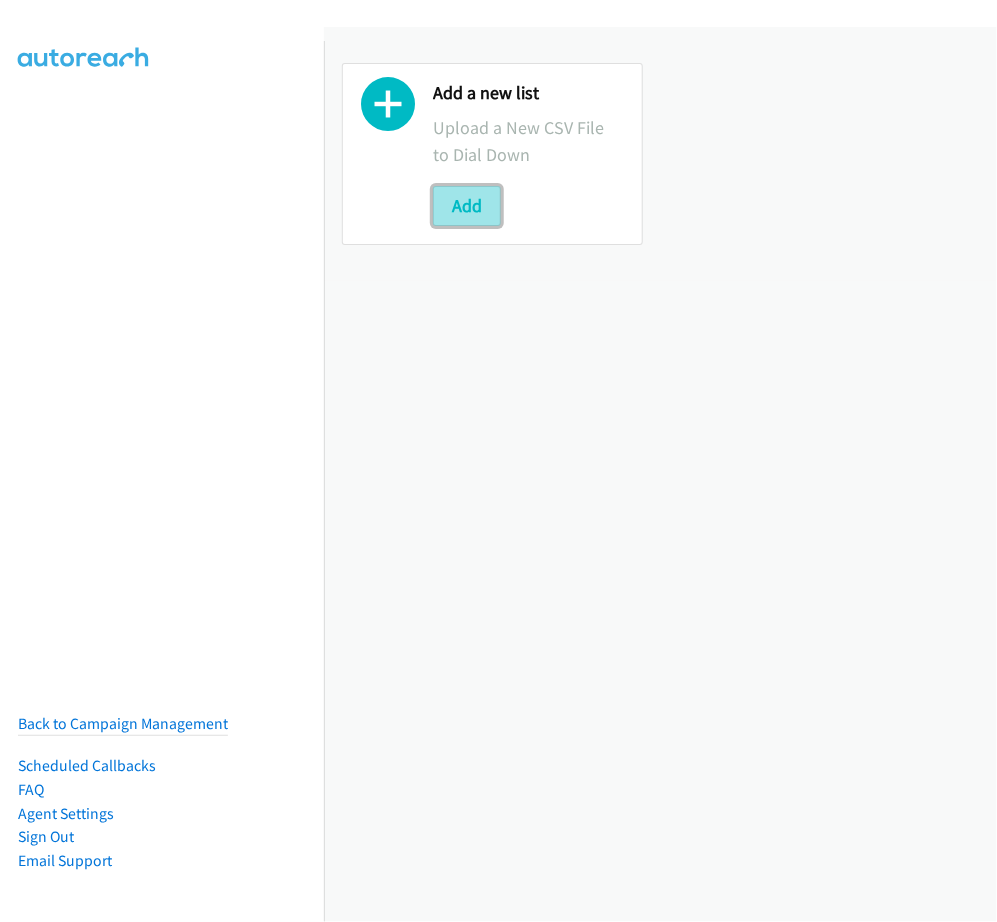 click on "Add" at bounding box center [467, 206] 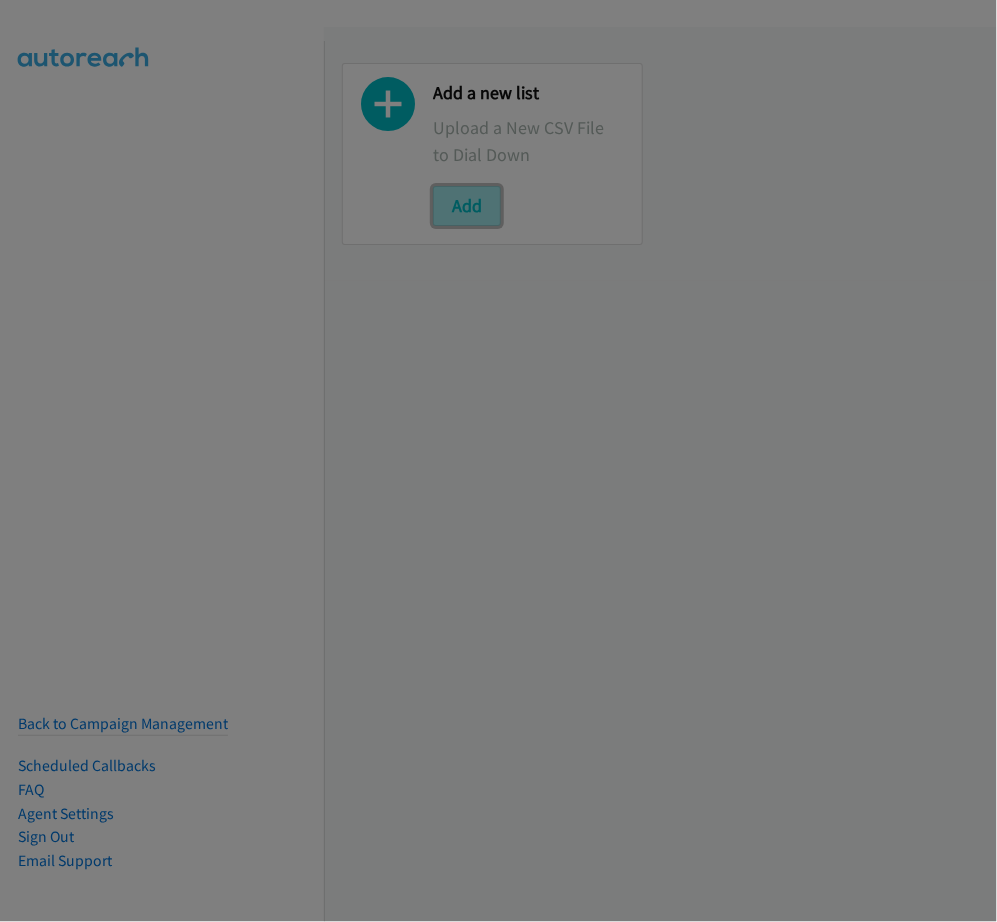 scroll, scrollTop: 0, scrollLeft: 0, axis: both 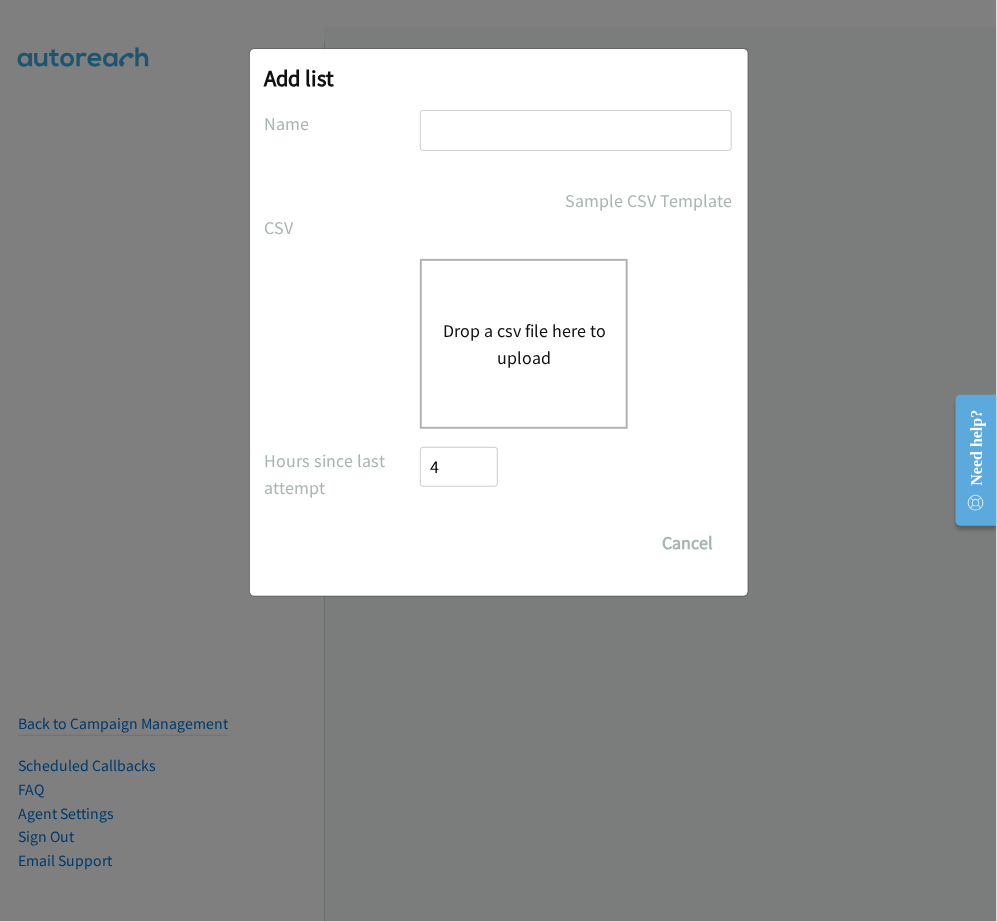 click at bounding box center (576, 130) 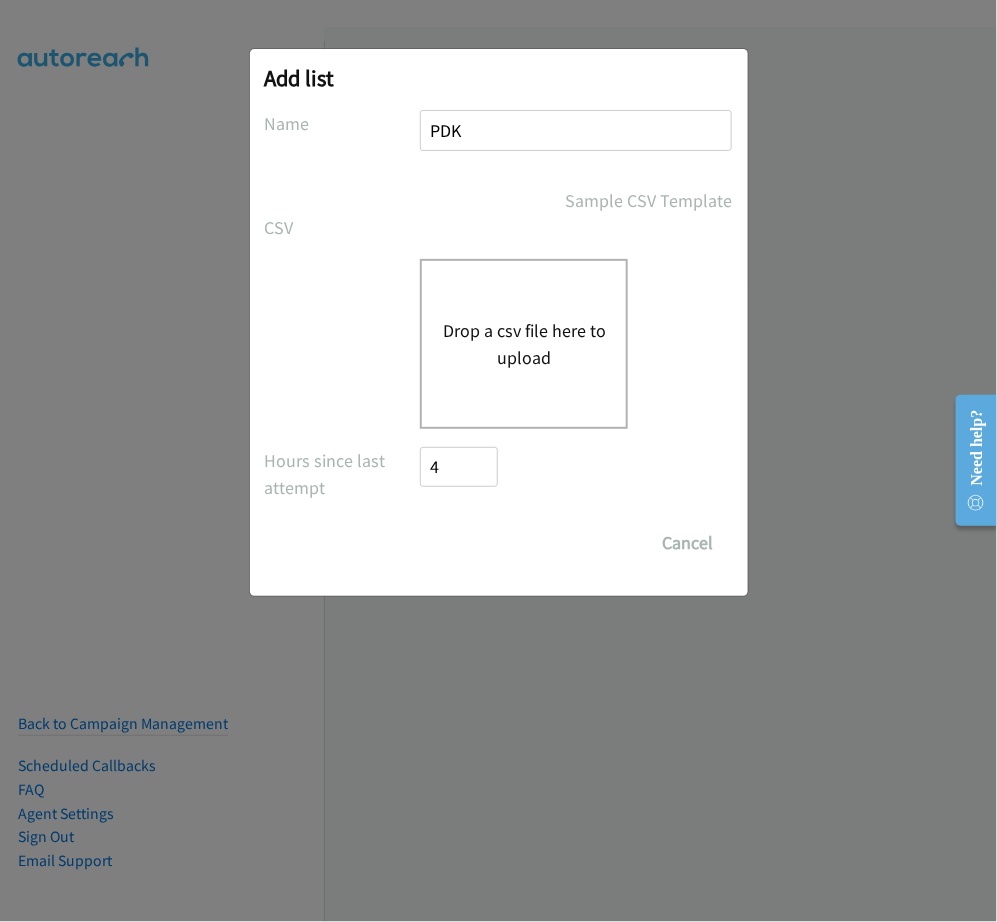 click on "Drop a csv file here to upload" at bounding box center (524, 344) 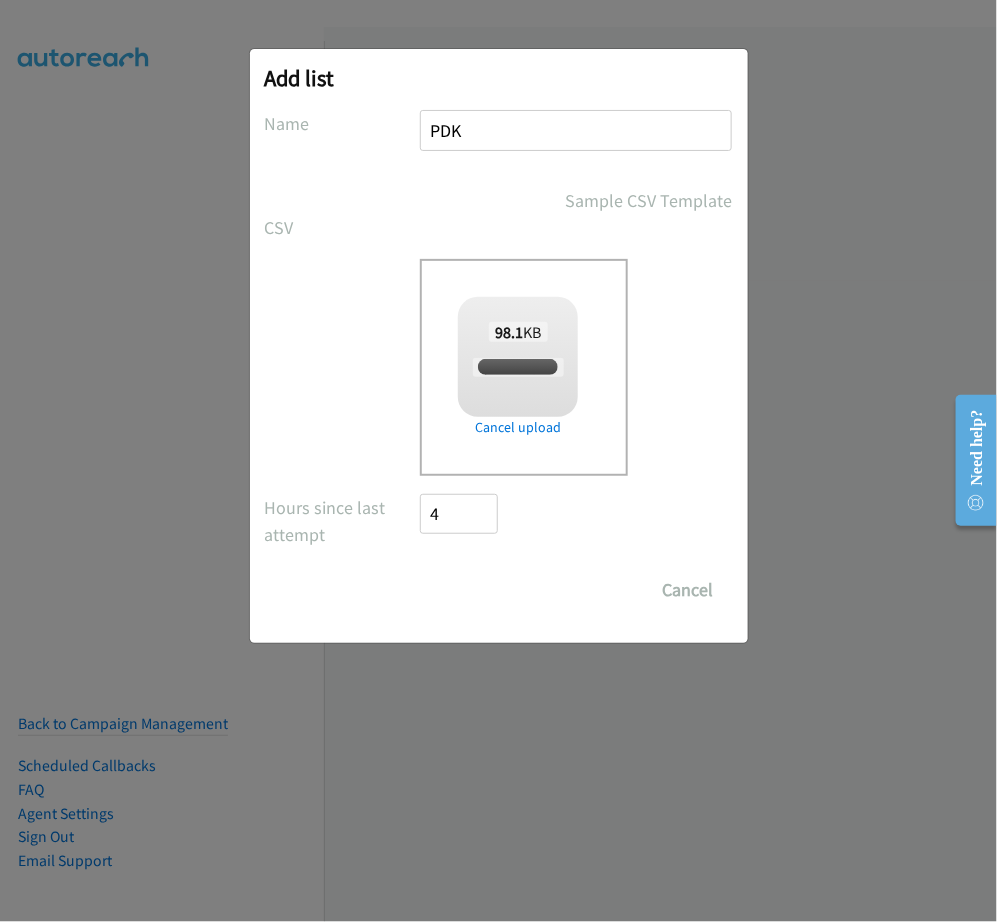 checkbox on "true" 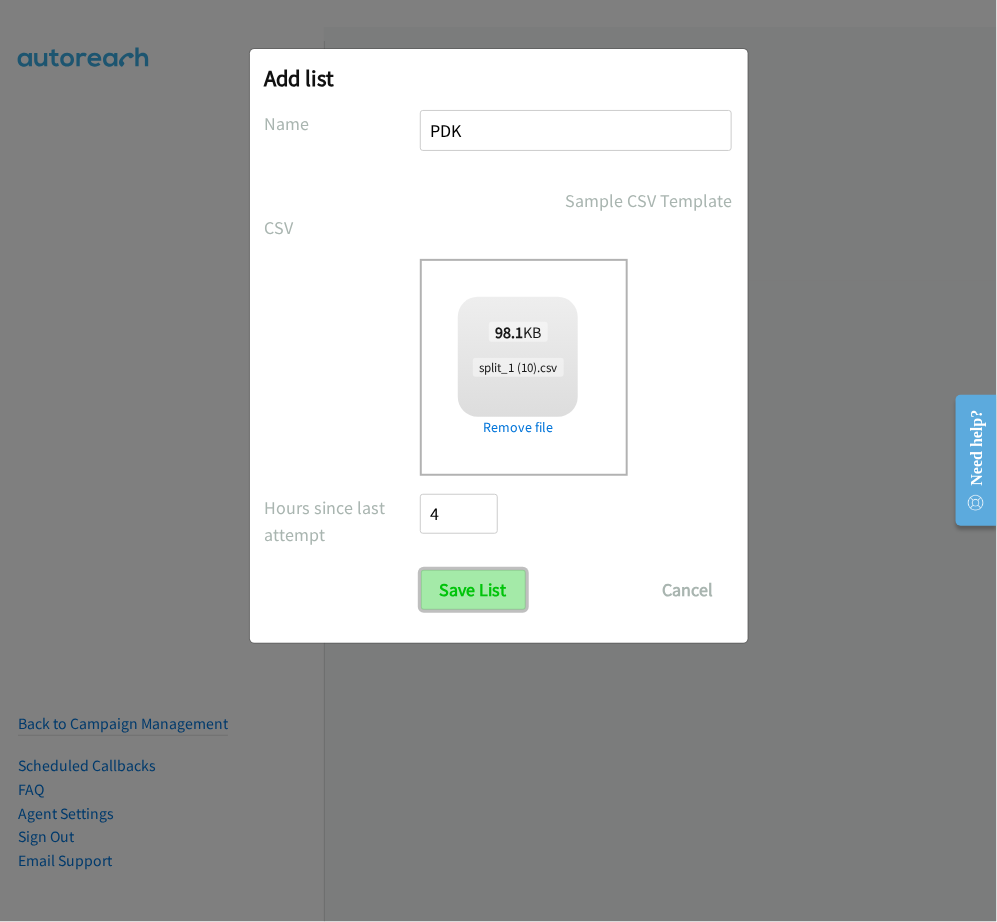 click on "Save List" at bounding box center [473, 590] 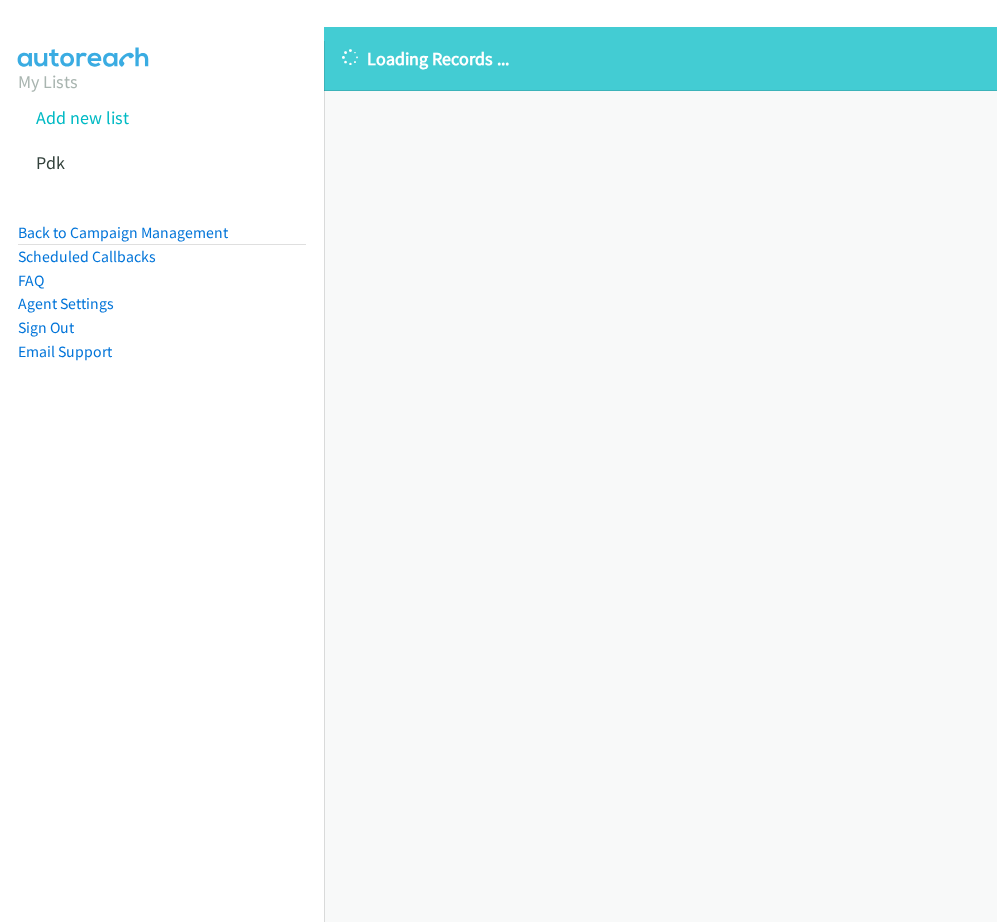 scroll, scrollTop: 0, scrollLeft: 0, axis: both 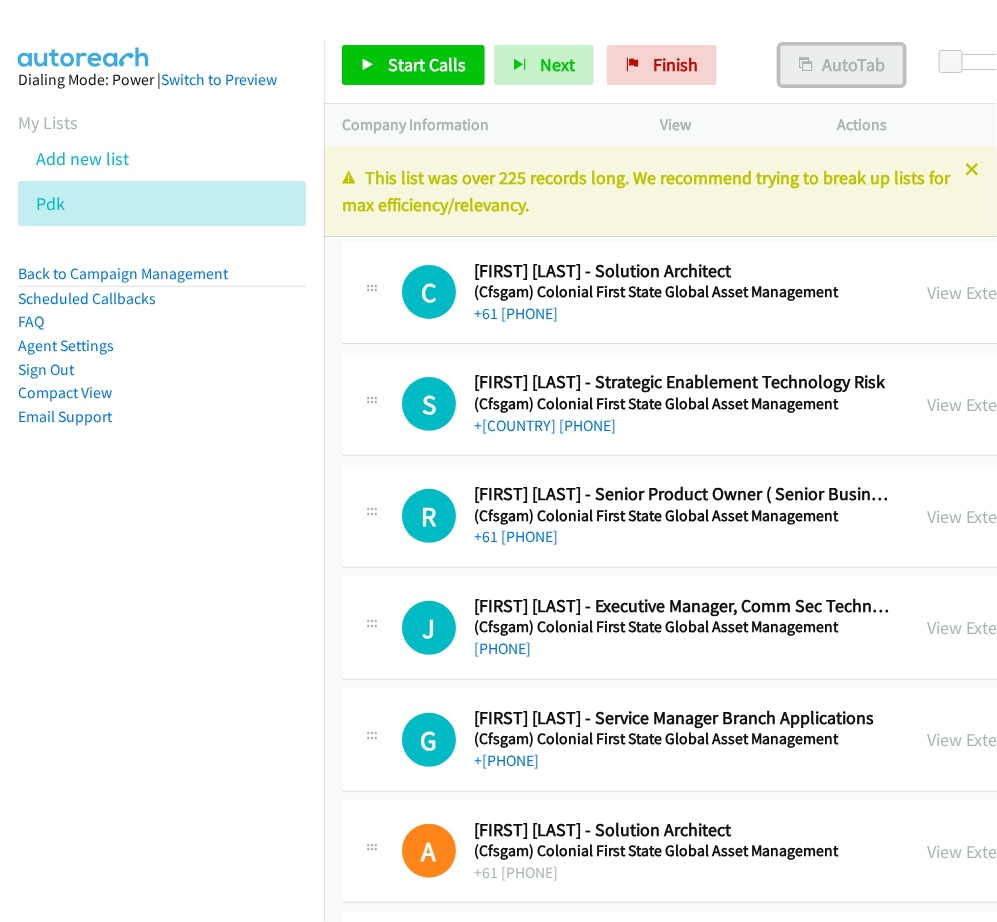 click on "AutoTab" at bounding box center [842, 65] 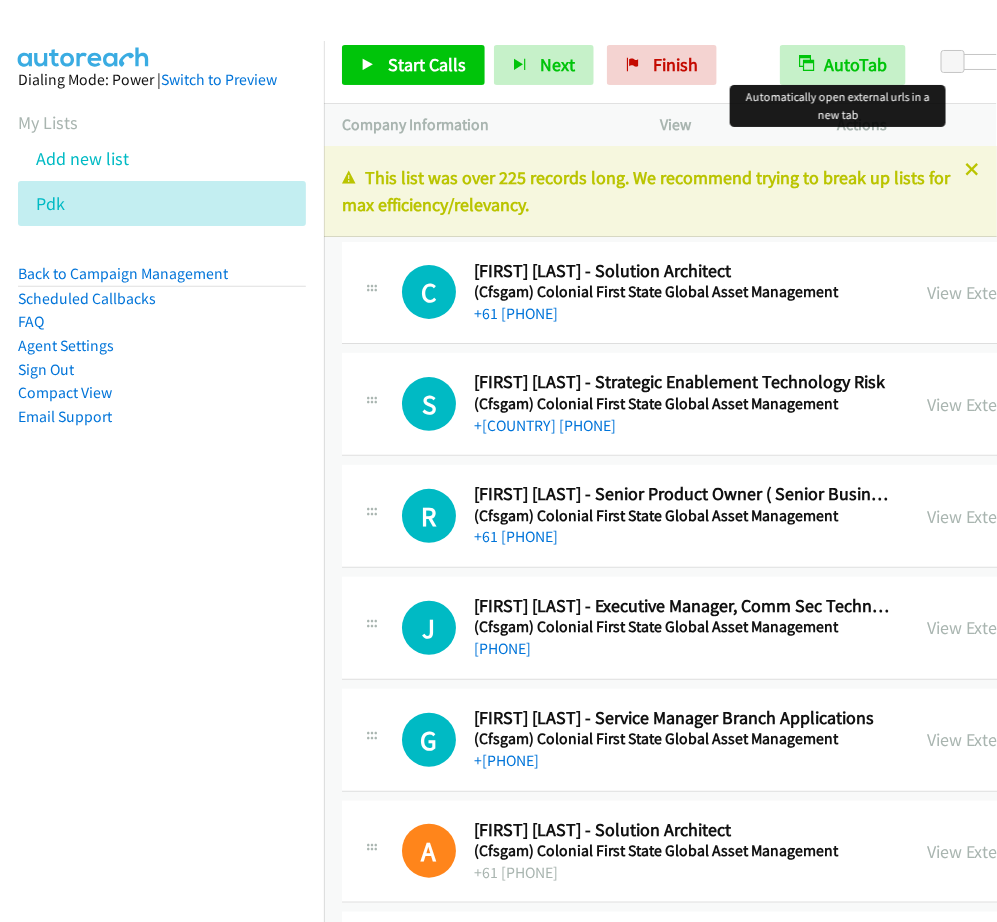 scroll, scrollTop: 0, scrollLeft: 0, axis: both 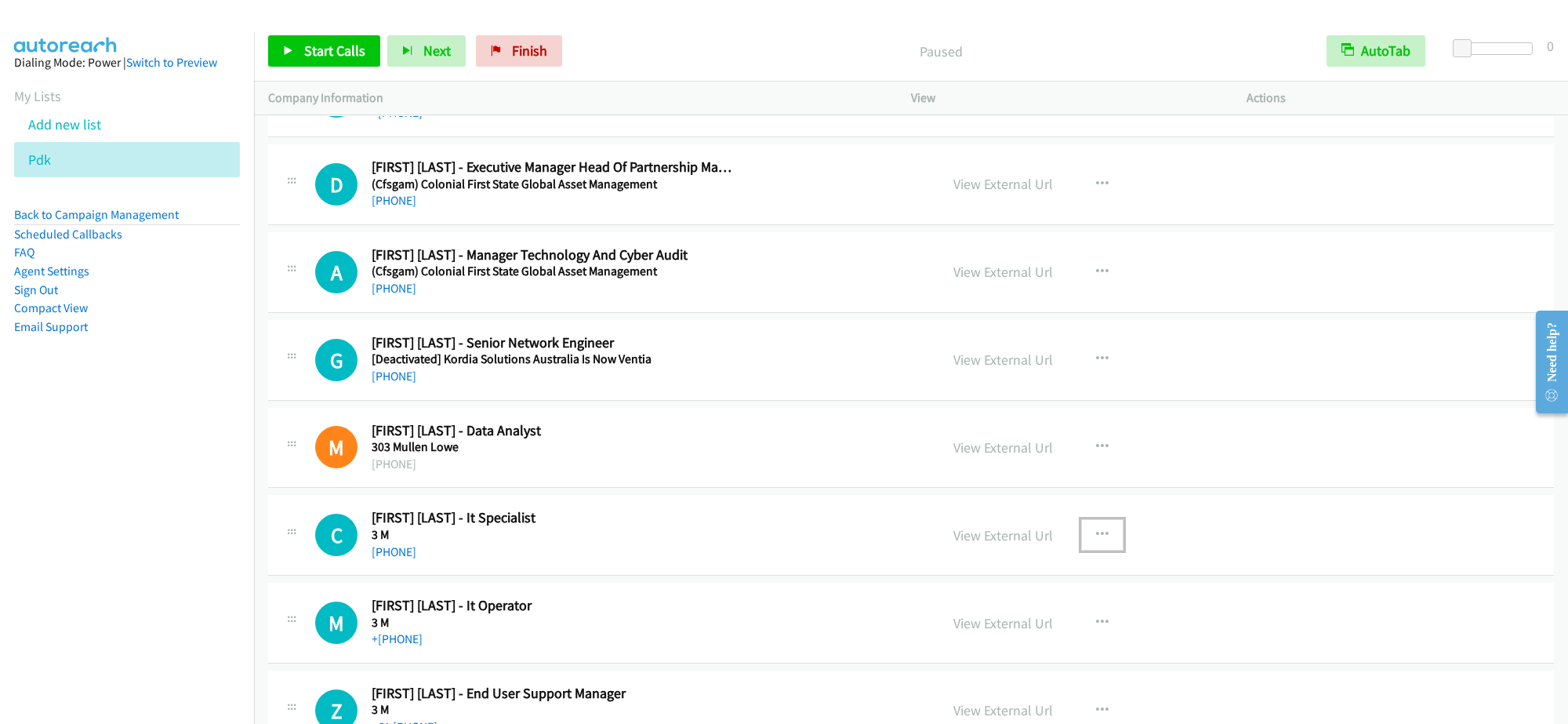 click at bounding box center [1102, 535] 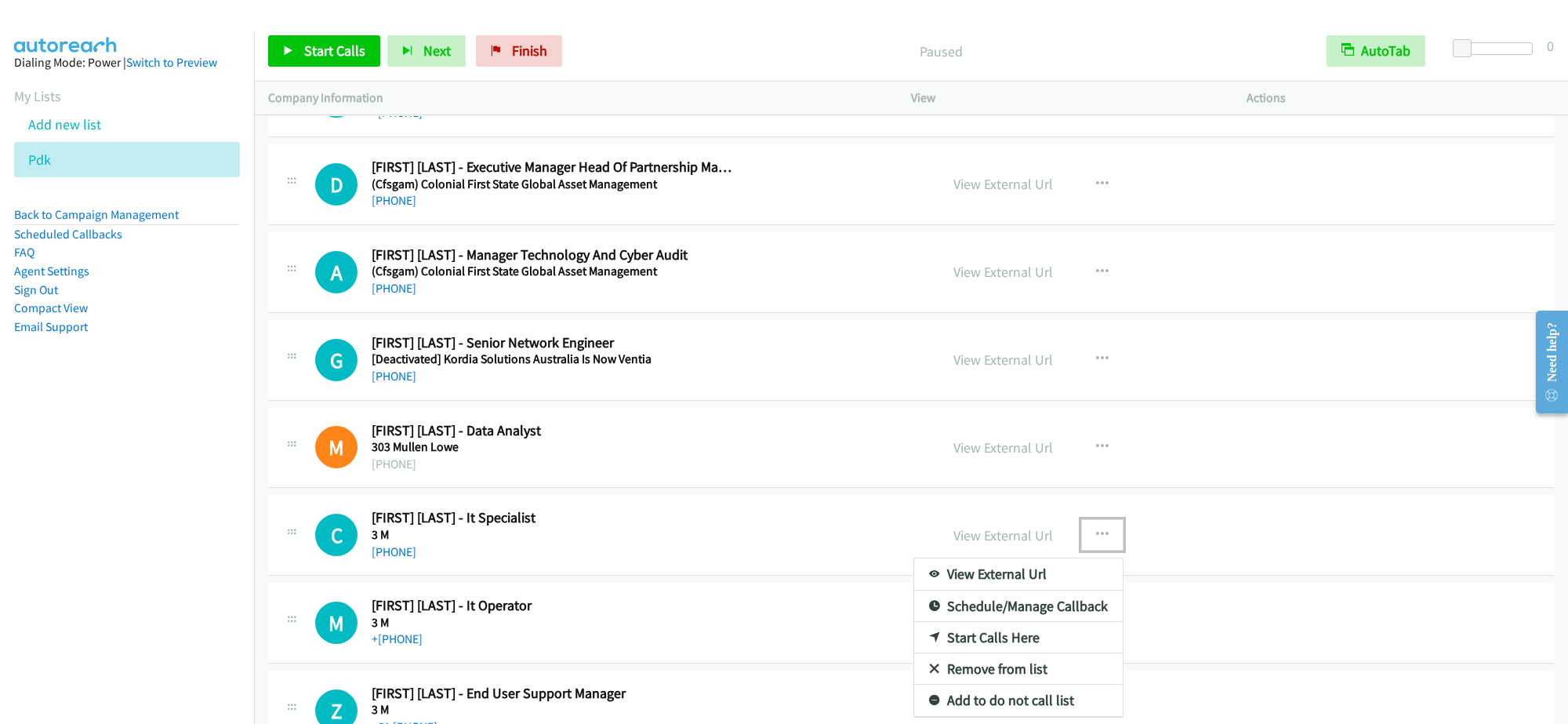 click on "Start Calls Here" at bounding box center (1018, 638) 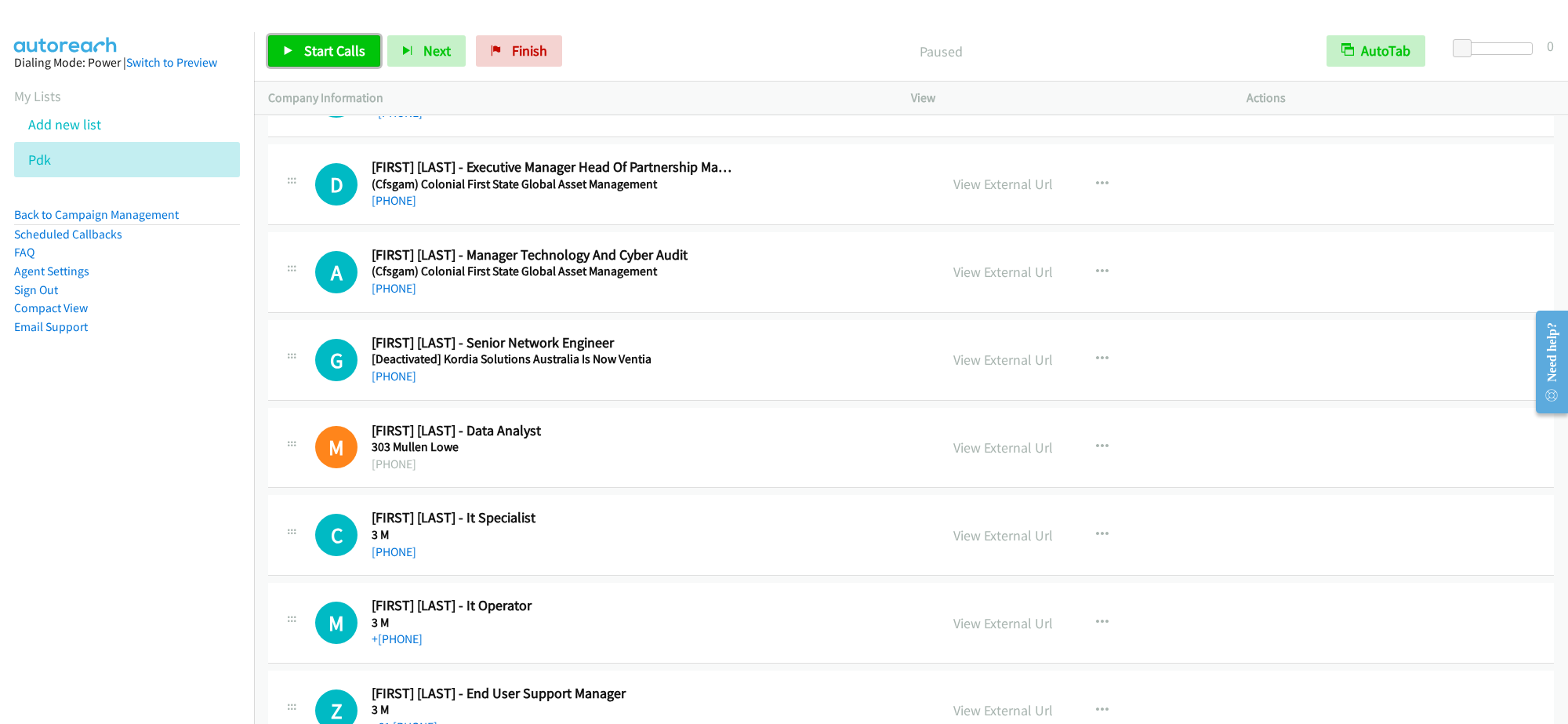 click on "Start Calls" at bounding box center [324, 51] 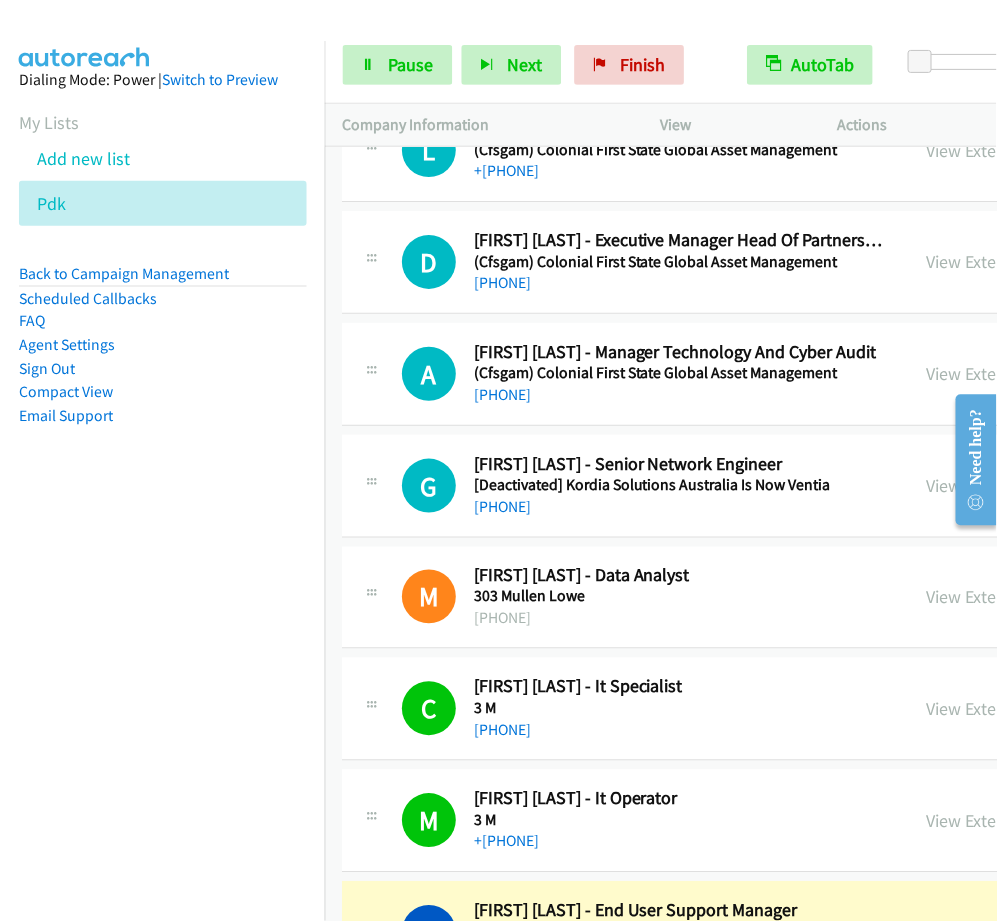 scroll, scrollTop: 3750, scrollLeft: 0, axis: vertical 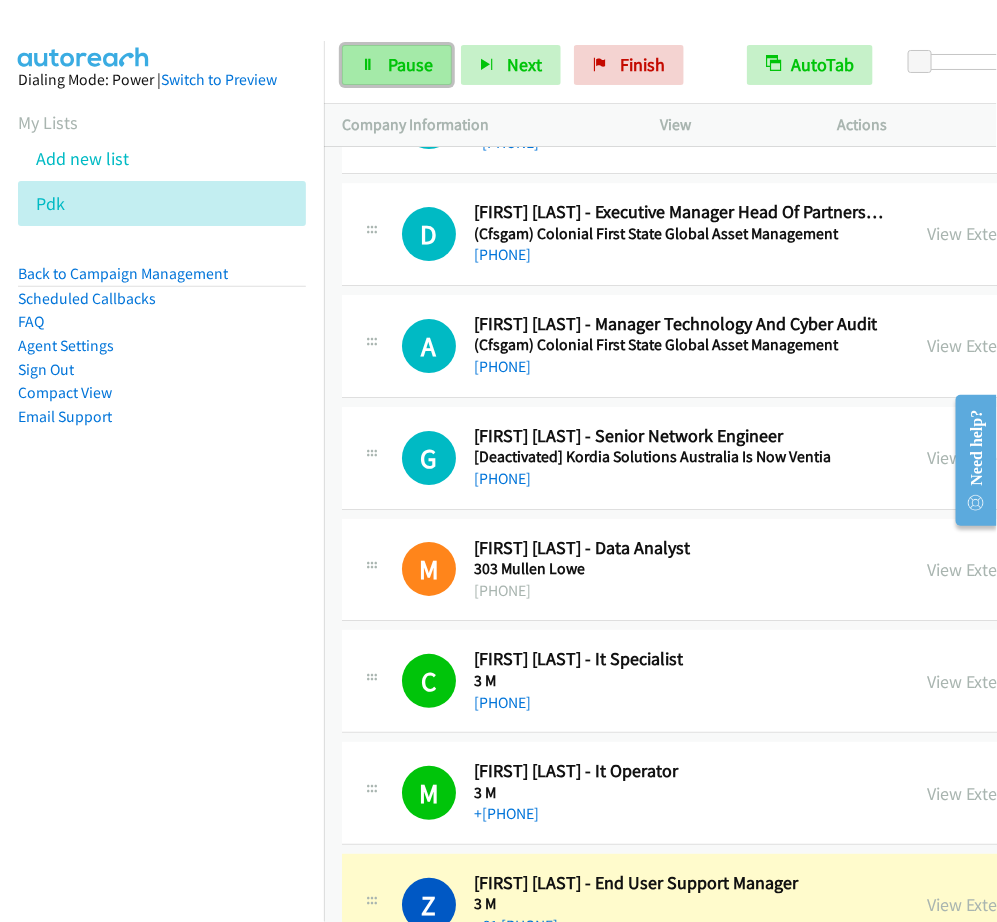 click on "Pause" at bounding box center (397, 65) 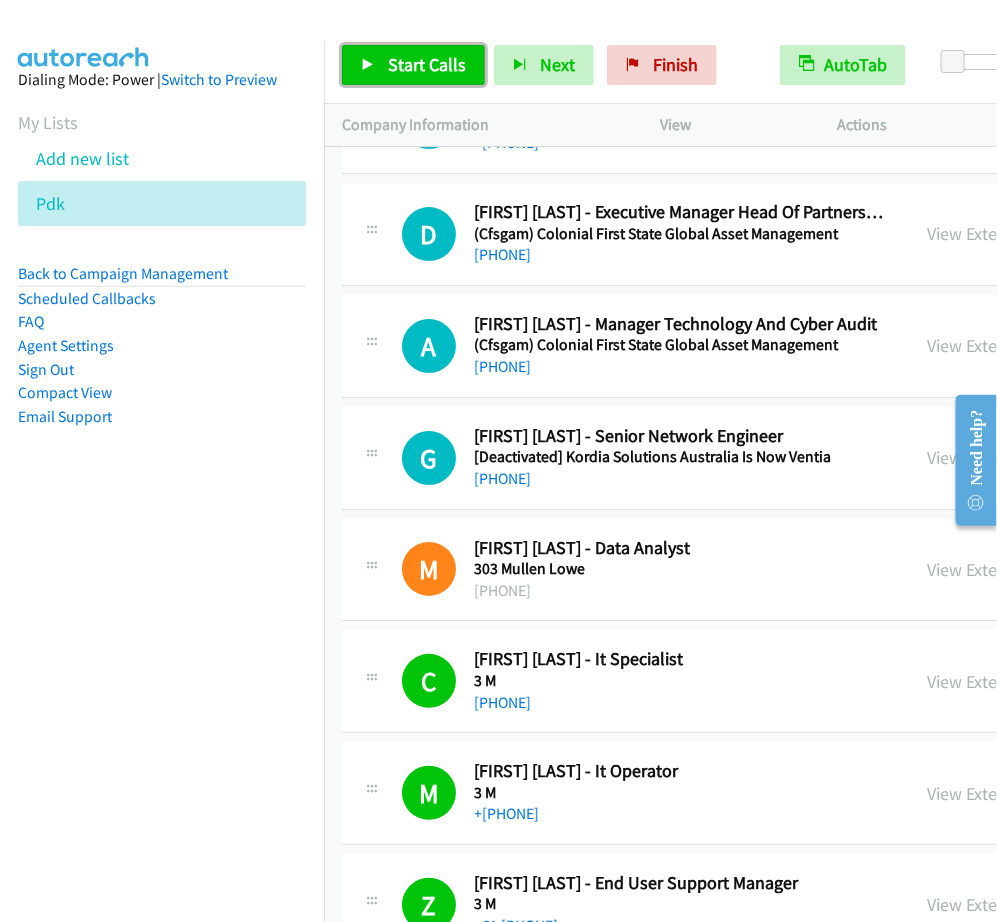 click on "Start Calls" at bounding box center [427, 64] 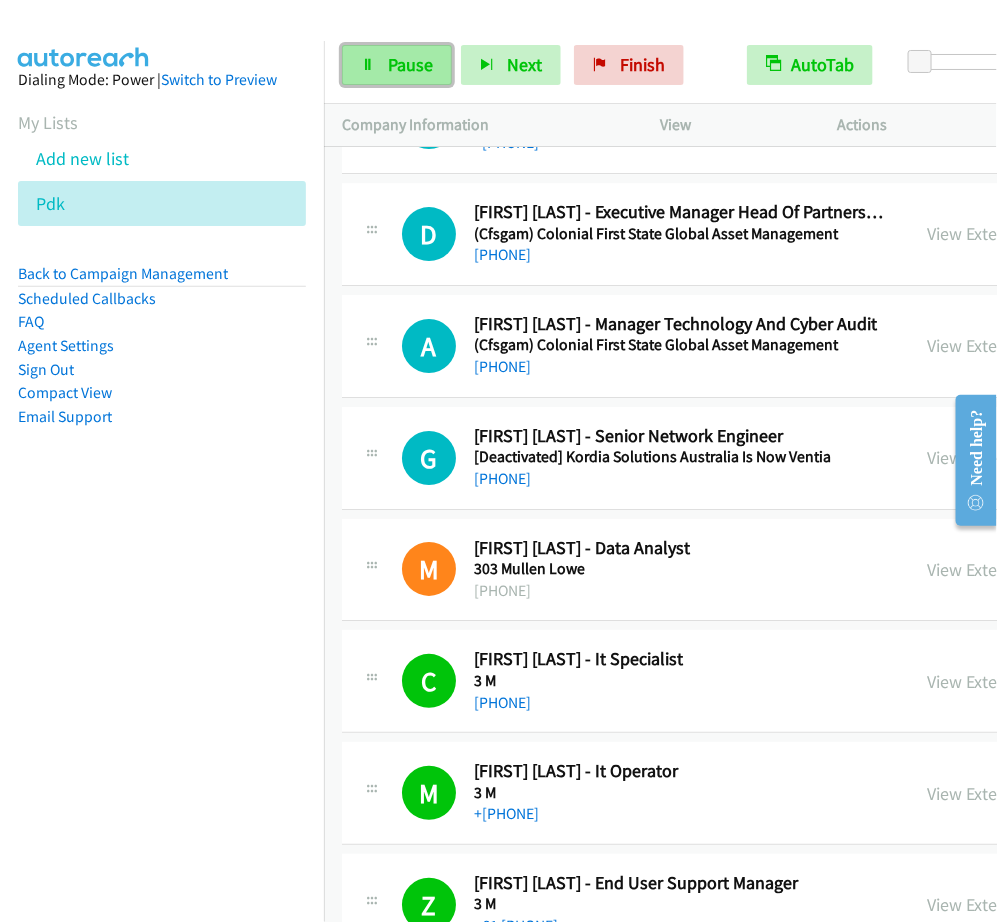 click on "Pause" at bounding box center [397, 65] 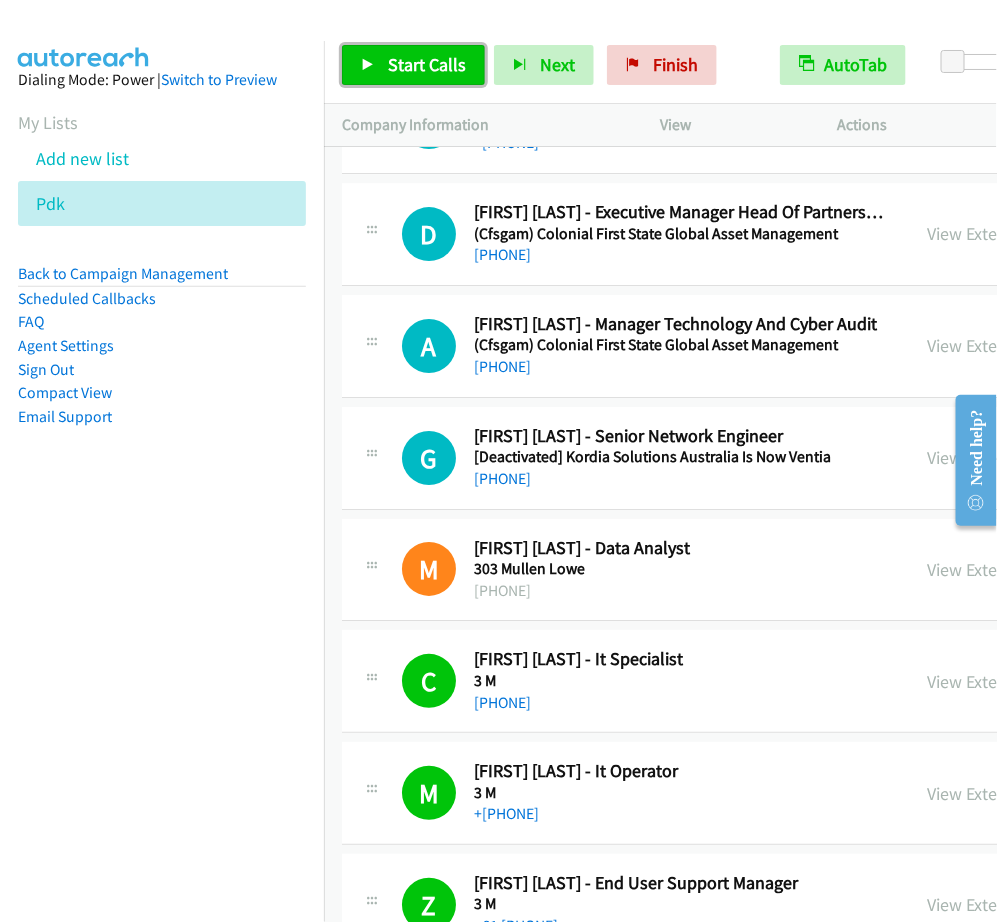 click on "Start Calls" at bounding box center (427, 64) 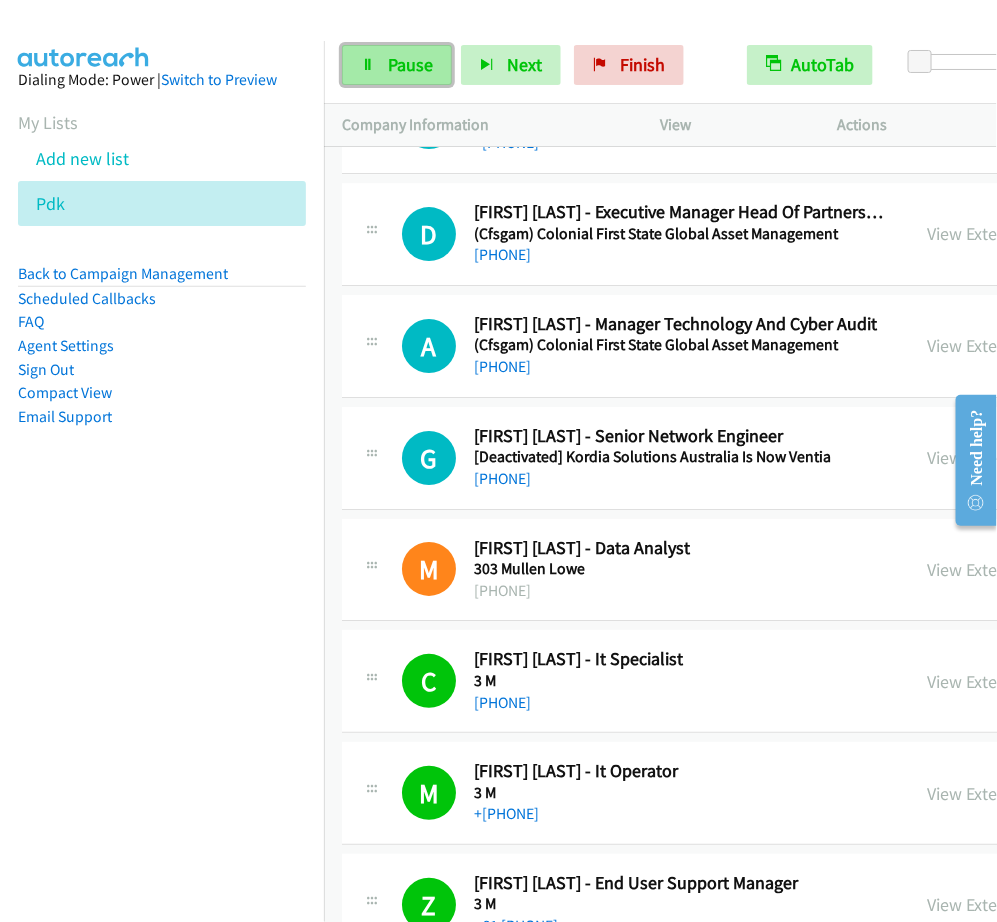 click on "Pause" at bounding box center [410, 64] 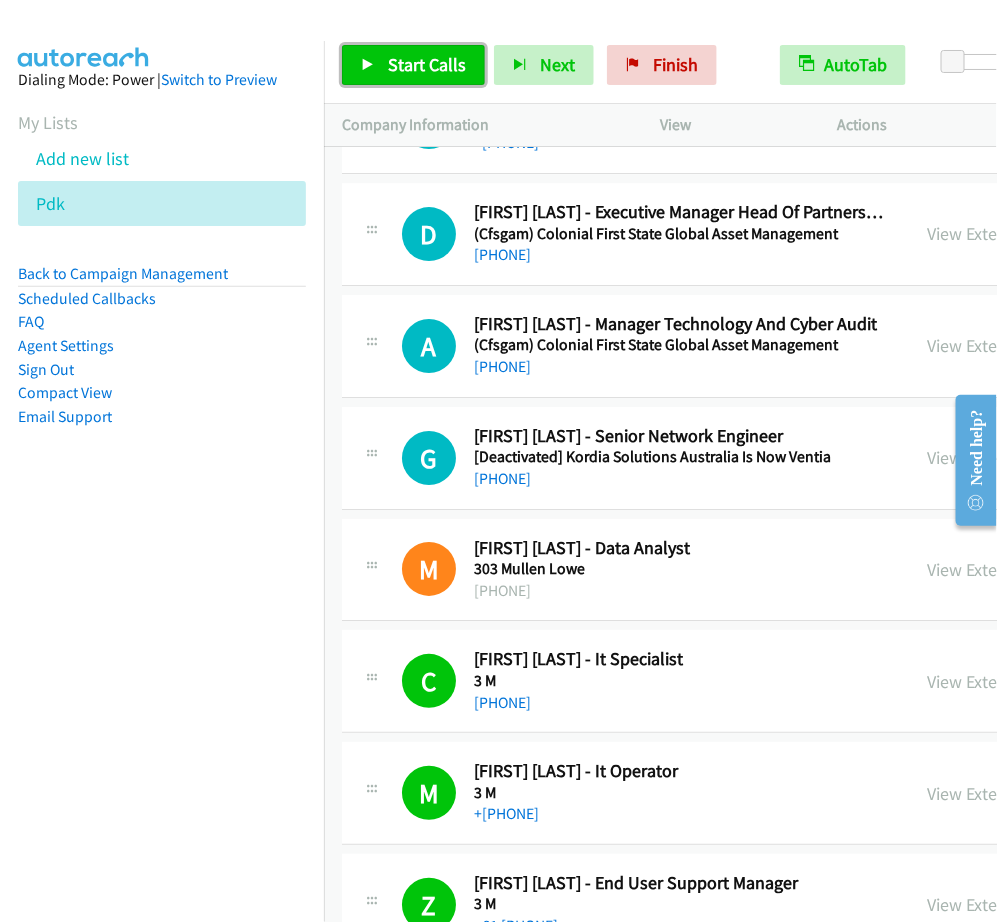 click on "Start Calls" at bounding box center [427, 64] 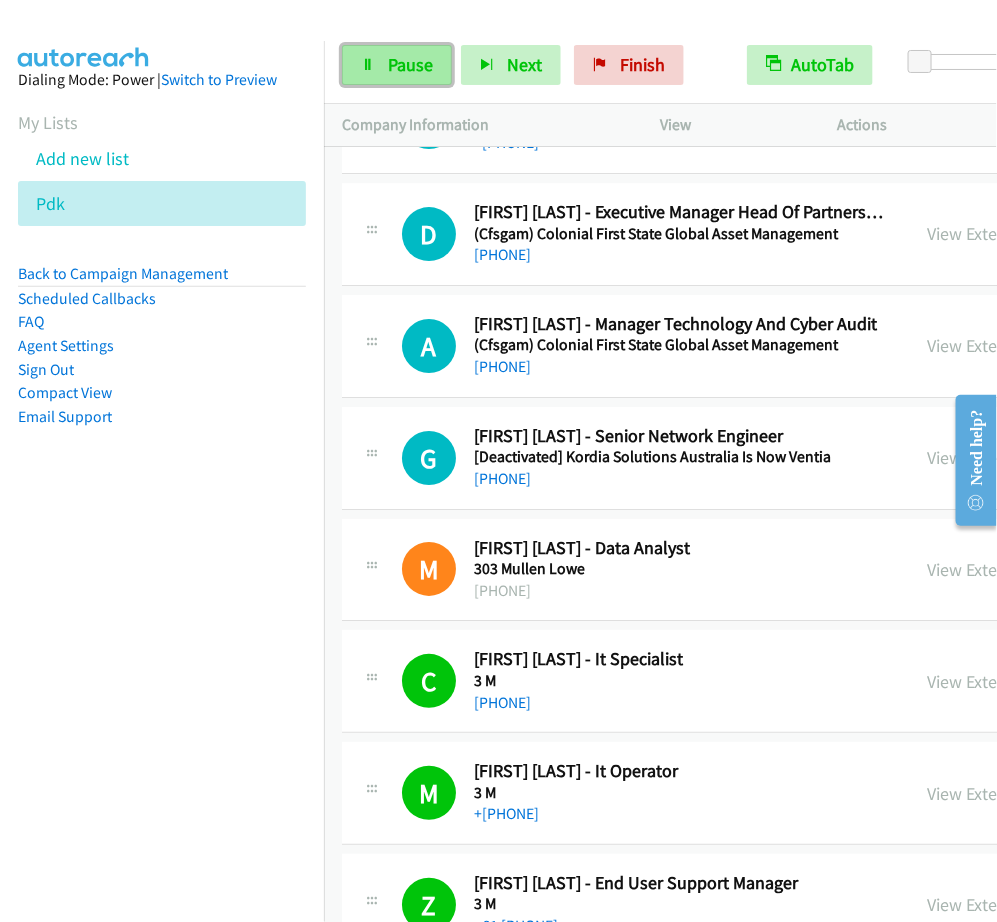 click on "Pause" at bounding box center (397, 65) 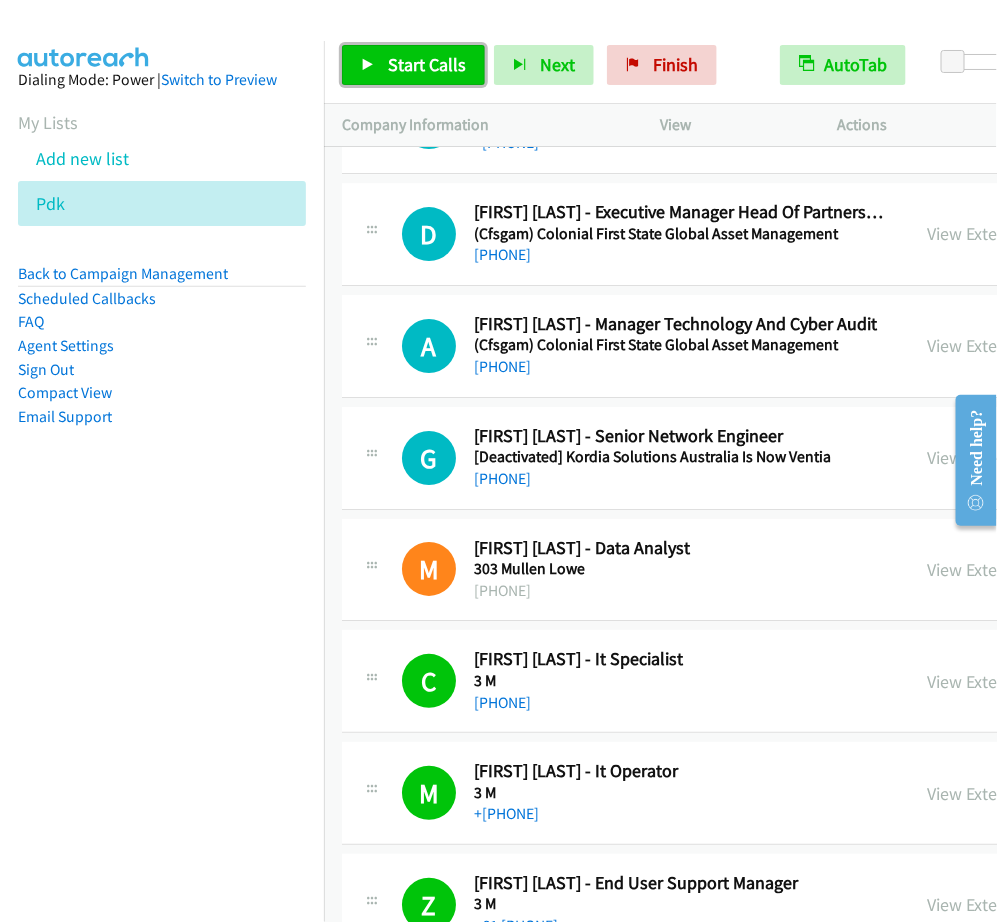 click on "Start Calls" at bounding box center (413, 65) 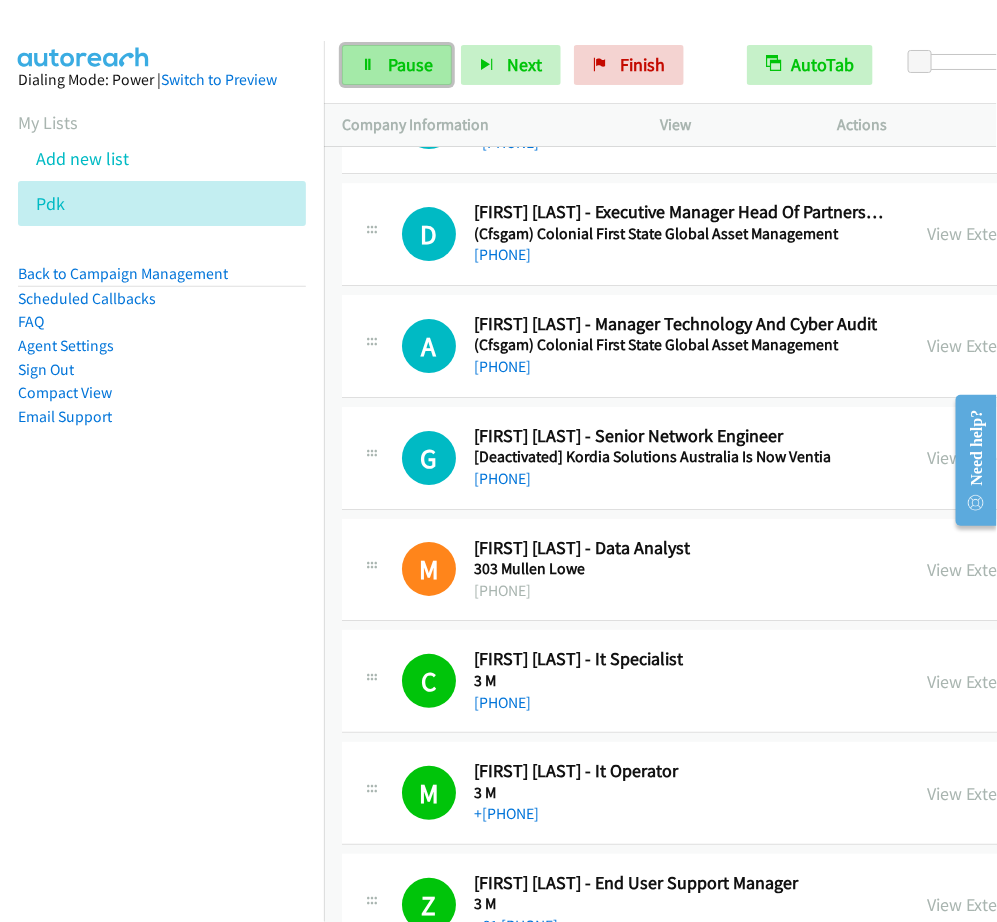 click on "Pause" at bounding box center [410, 64] 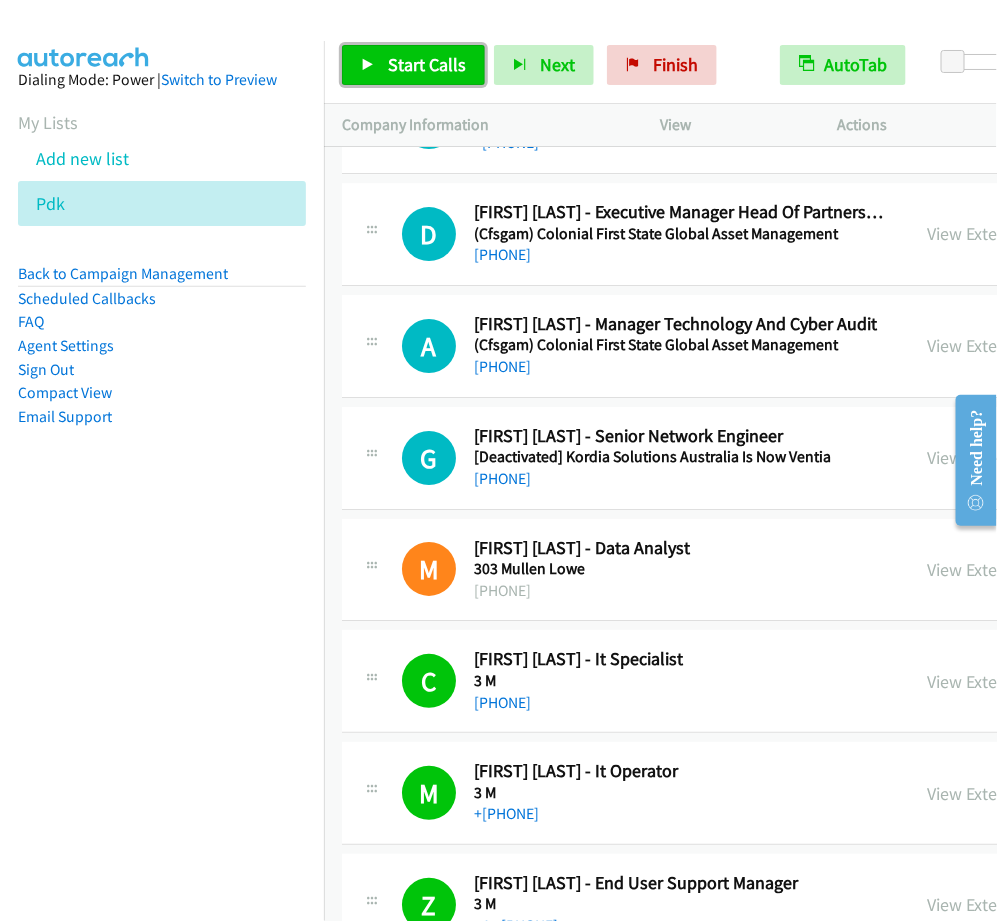 click on "Start Calls" at bounding box center [427, 64] 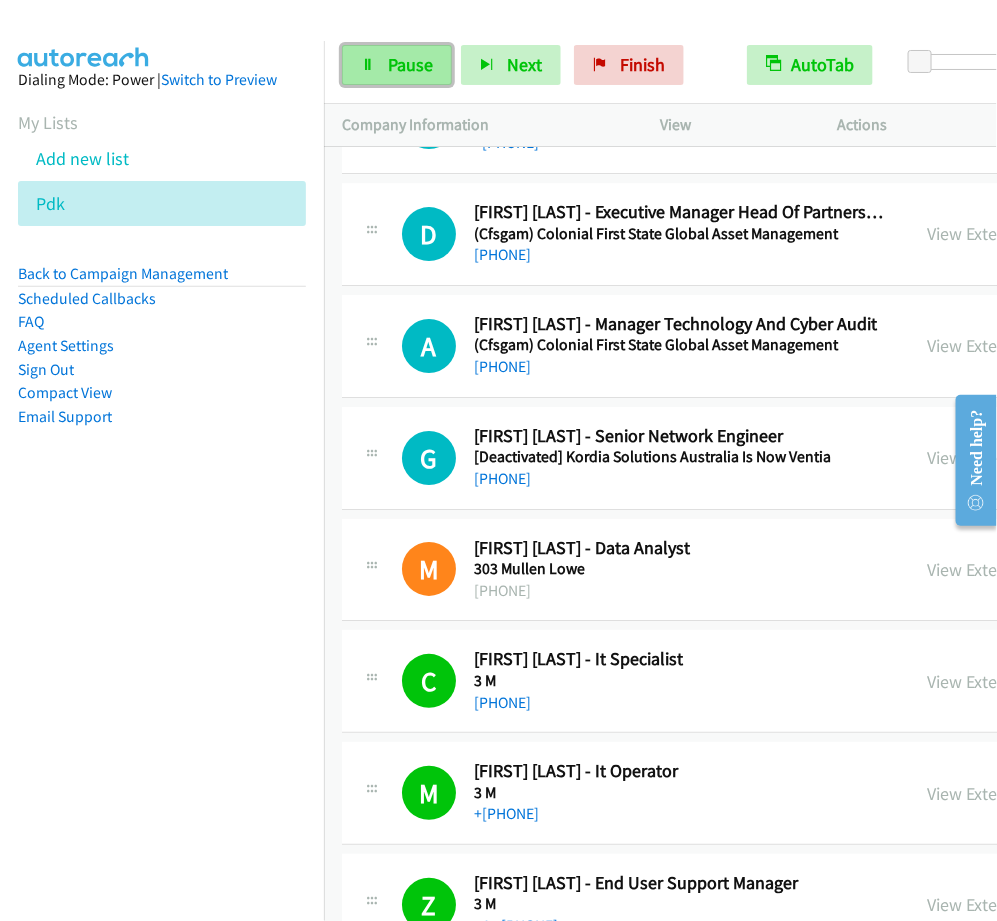 click on "Pause" at bounding box center [397, 65] 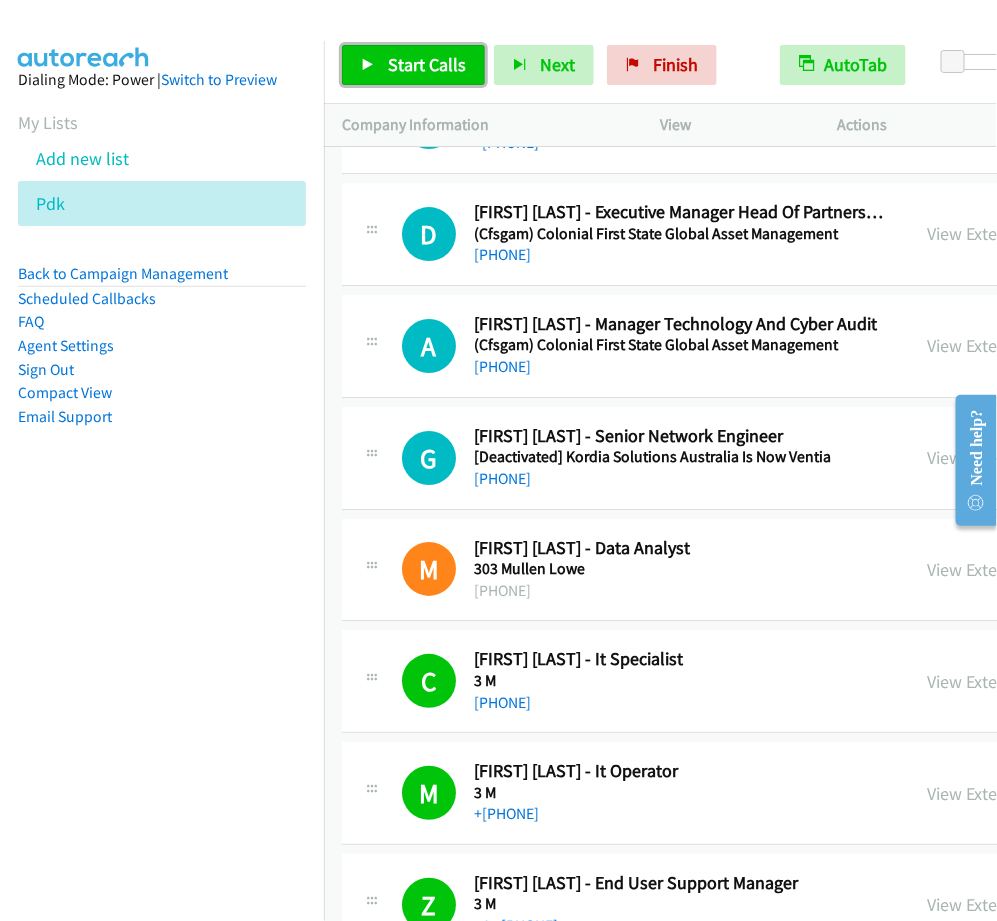 click on "Start Calls" at bounding box center (427, 64) 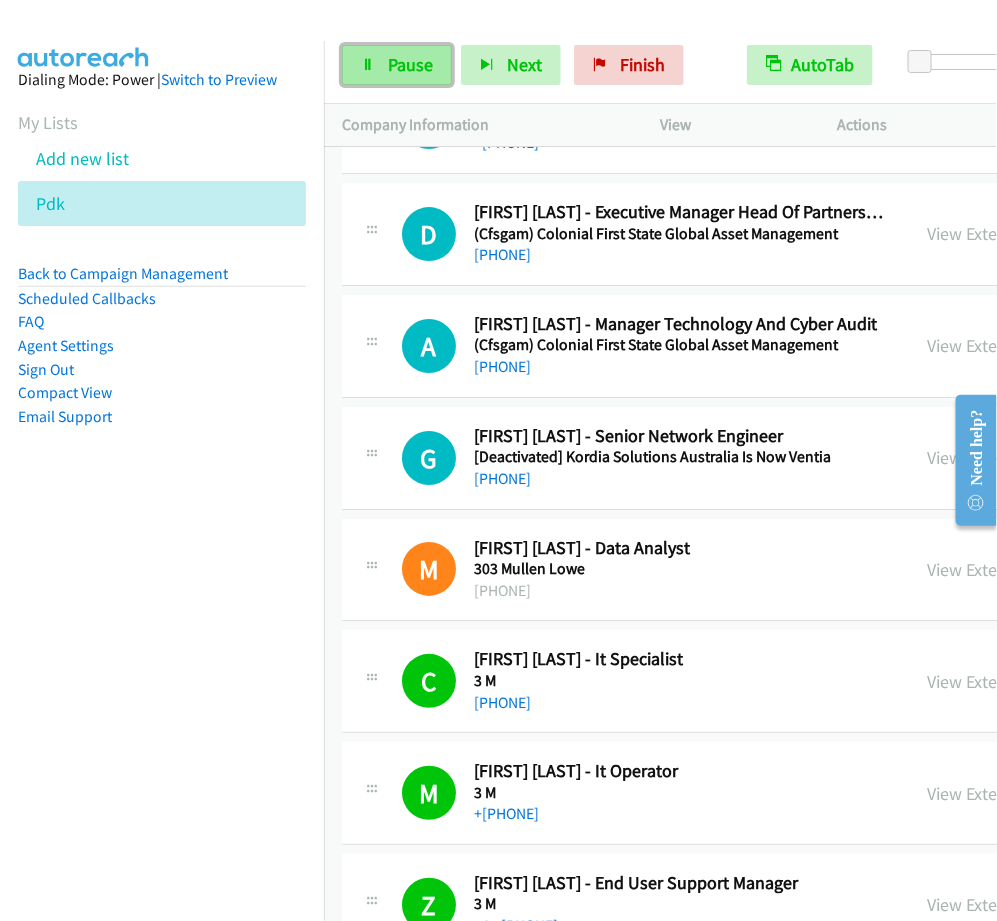 click on "Pause" at bounding box center (410, 64) 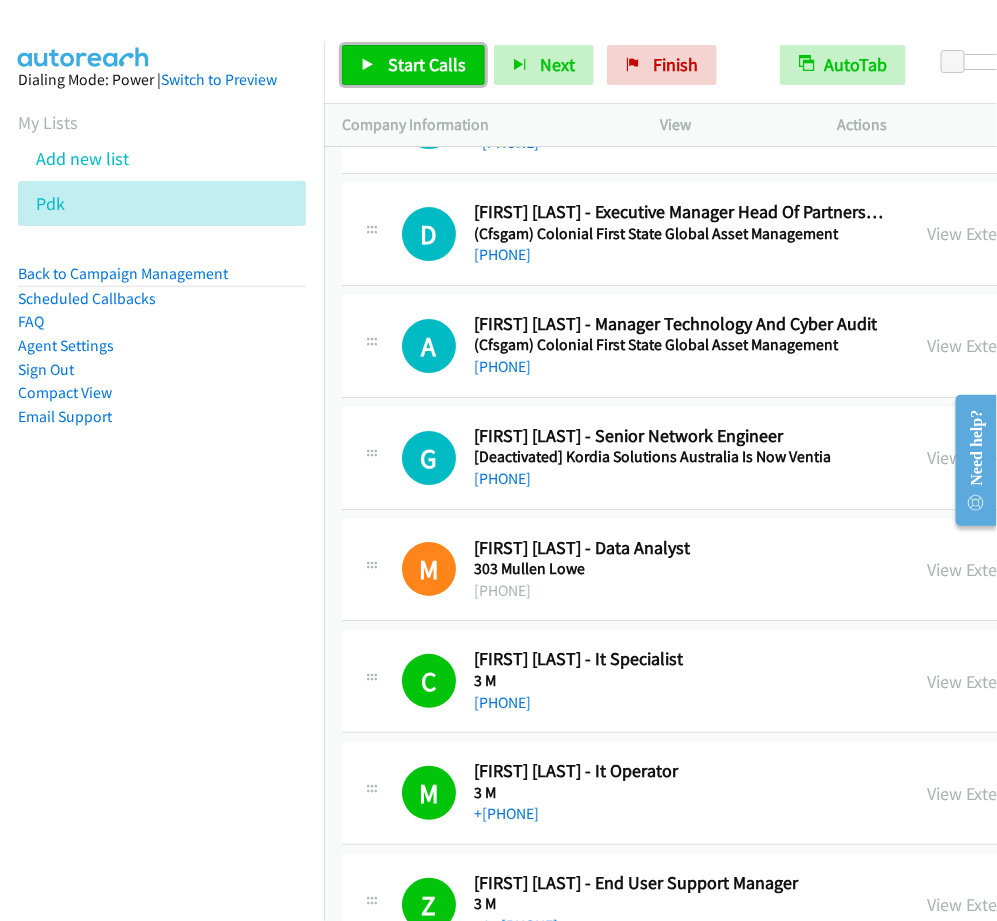 click on "Start Calls" at bounding box center (427, 64) 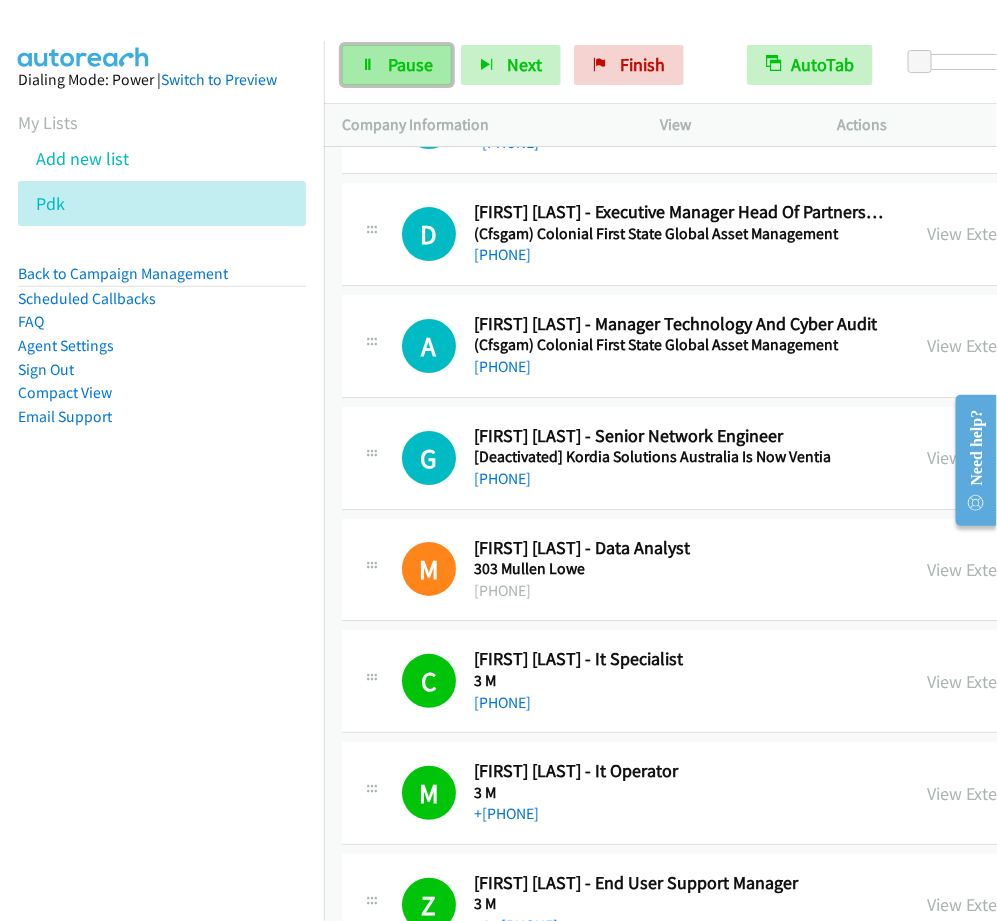 click on "Pause" at bounding box center [410, 64] 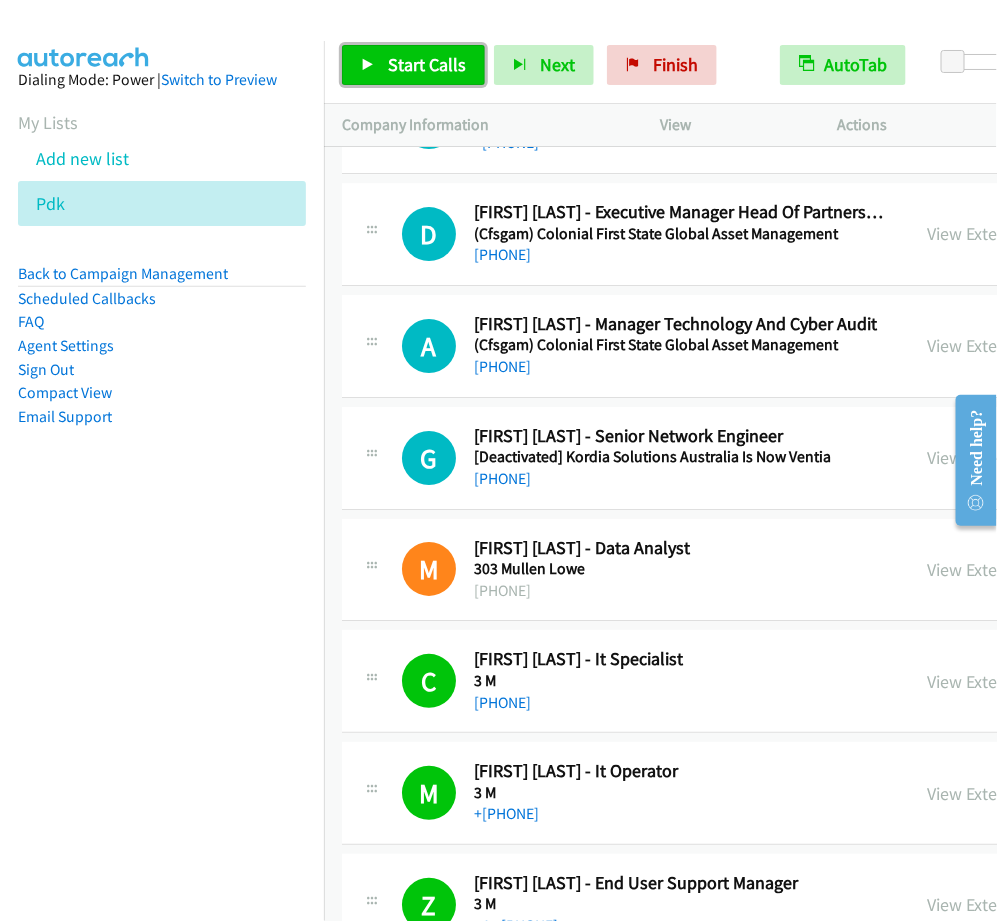 click on "Start Calls" at bounding box center (427, 64) 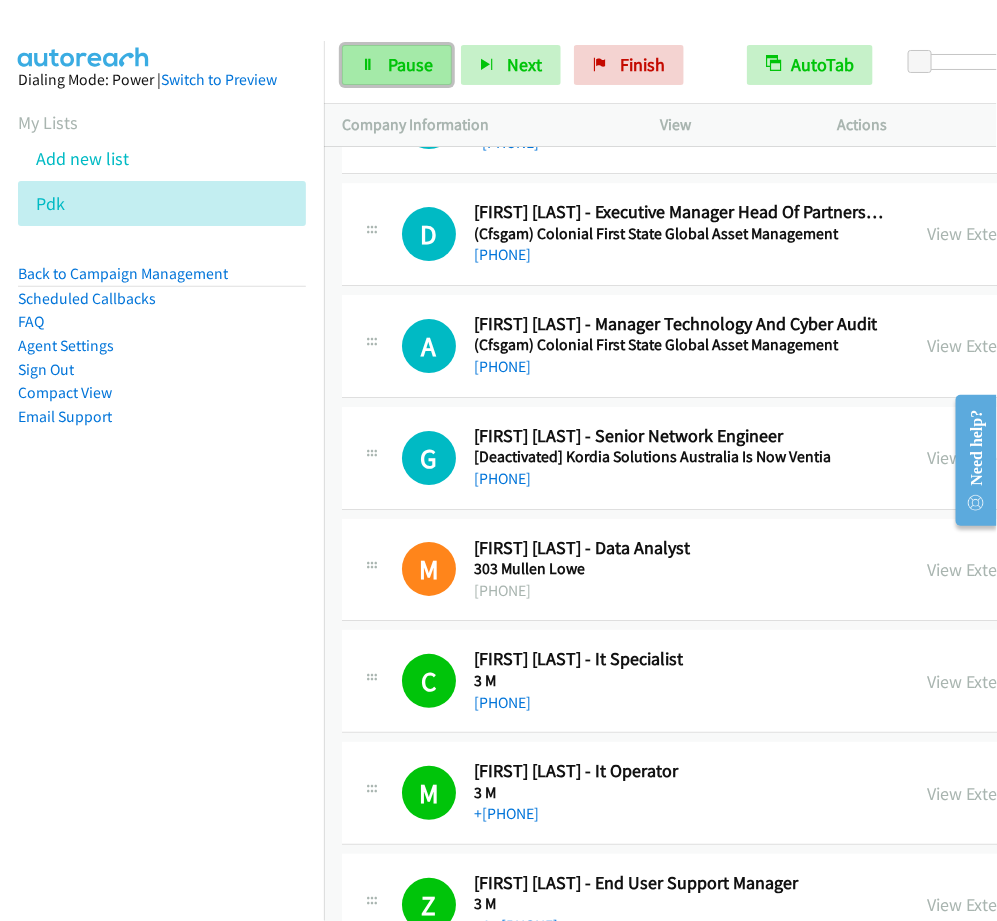 click on "Pause" at bounding box center (397, 65) 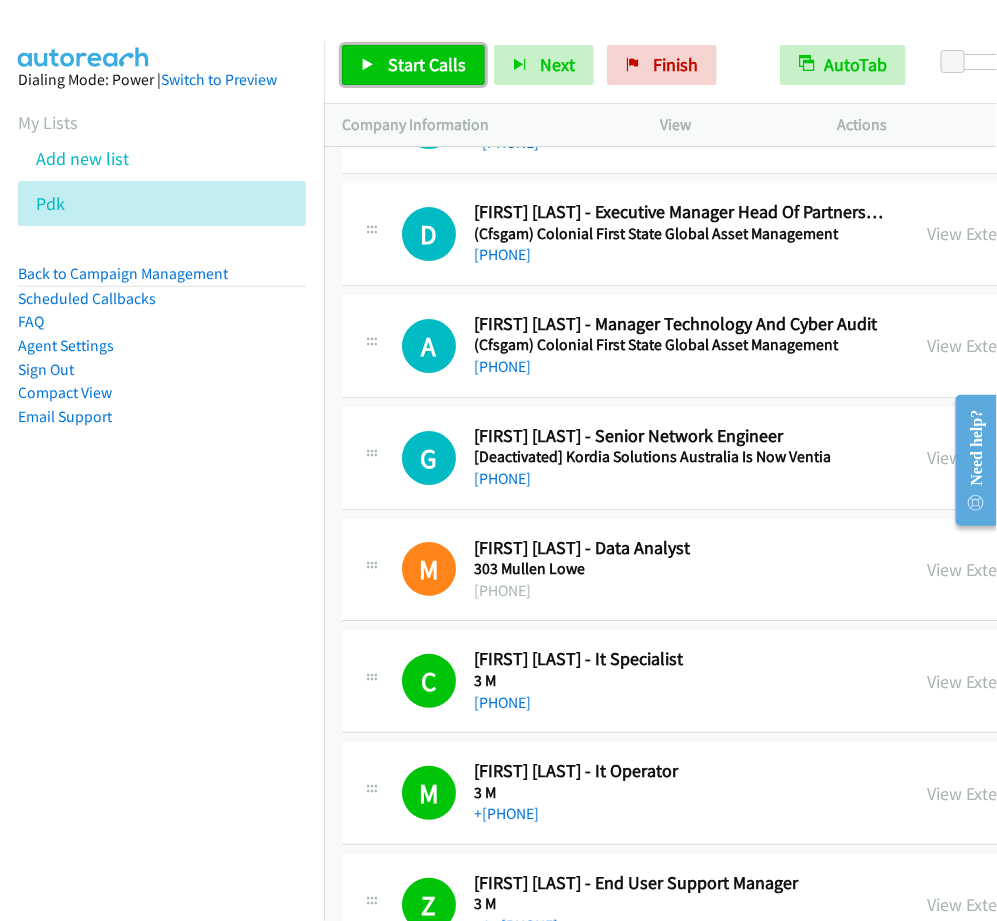 click on "Start Calls" at bounding box center (427, 64) 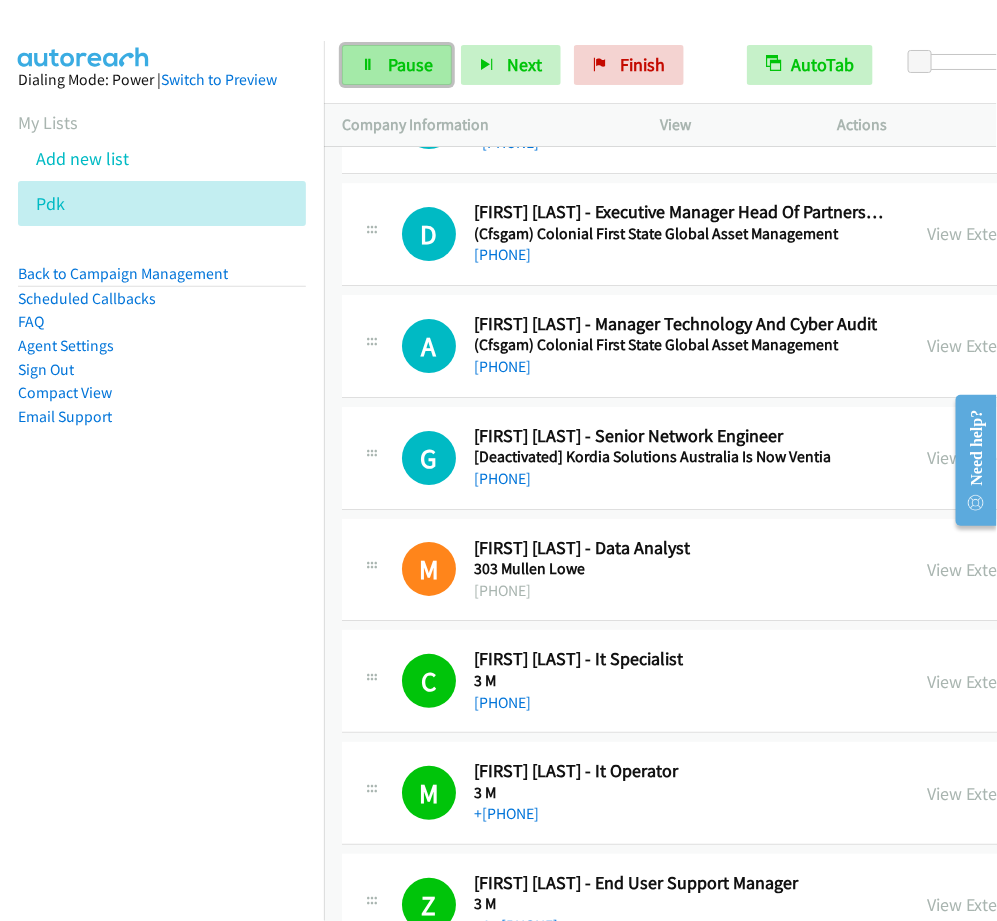 click on "Pause" at bounding box center (410, 64) 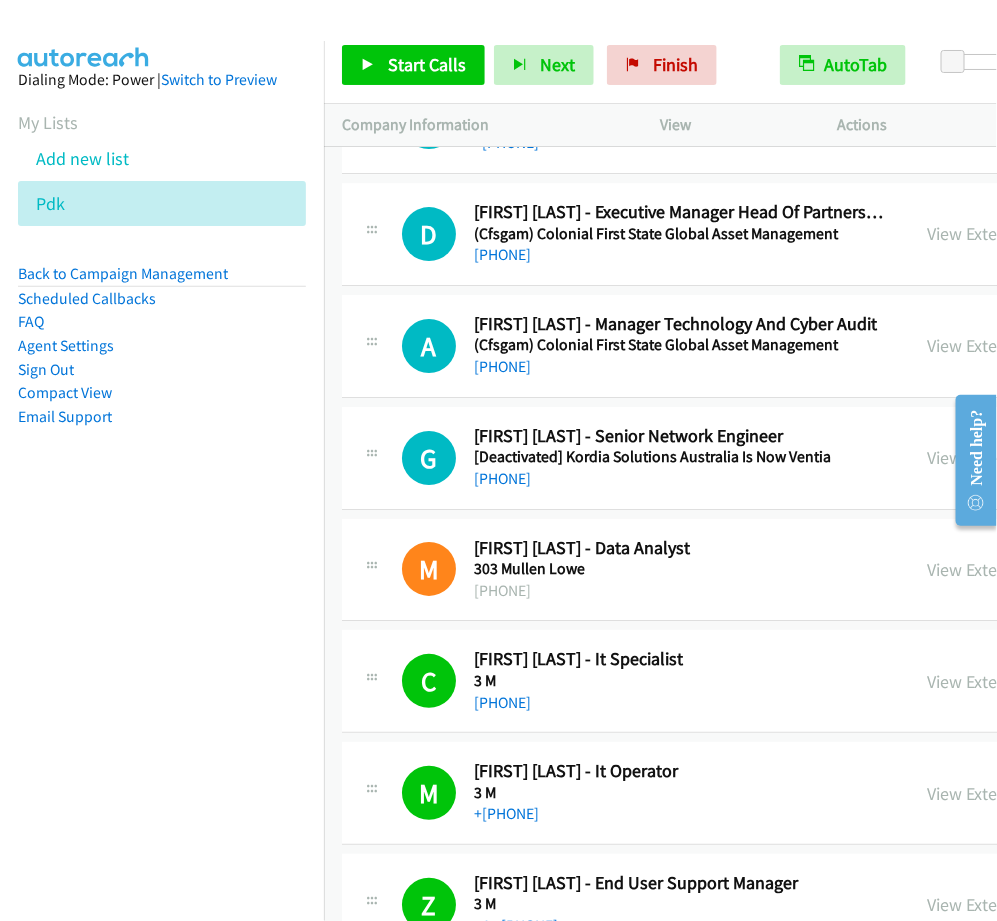 click on "Start Calls
Pause
Next
Finish
Call Completed
AutoTab
AutoTab
0" at bounding box center [660, 65] 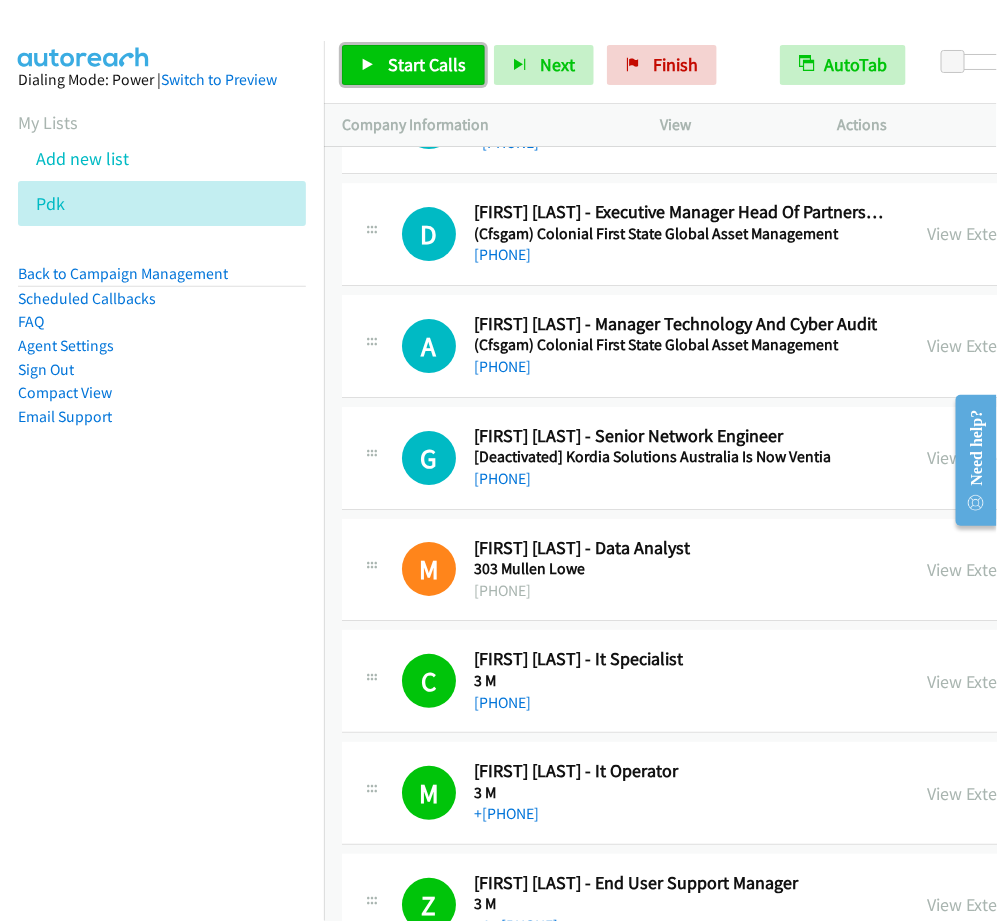 click on "Start Calls" at bounding box center (427, 64) 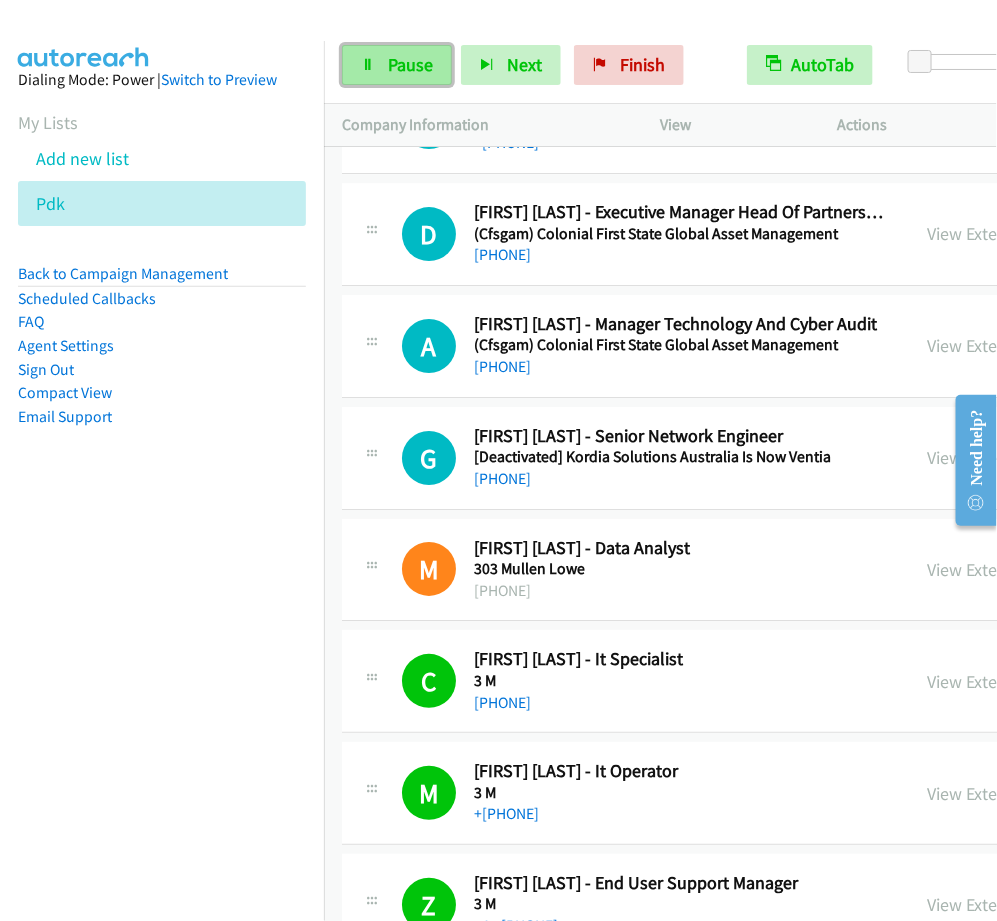 click on "Pause" at bounding box center (397, 65) 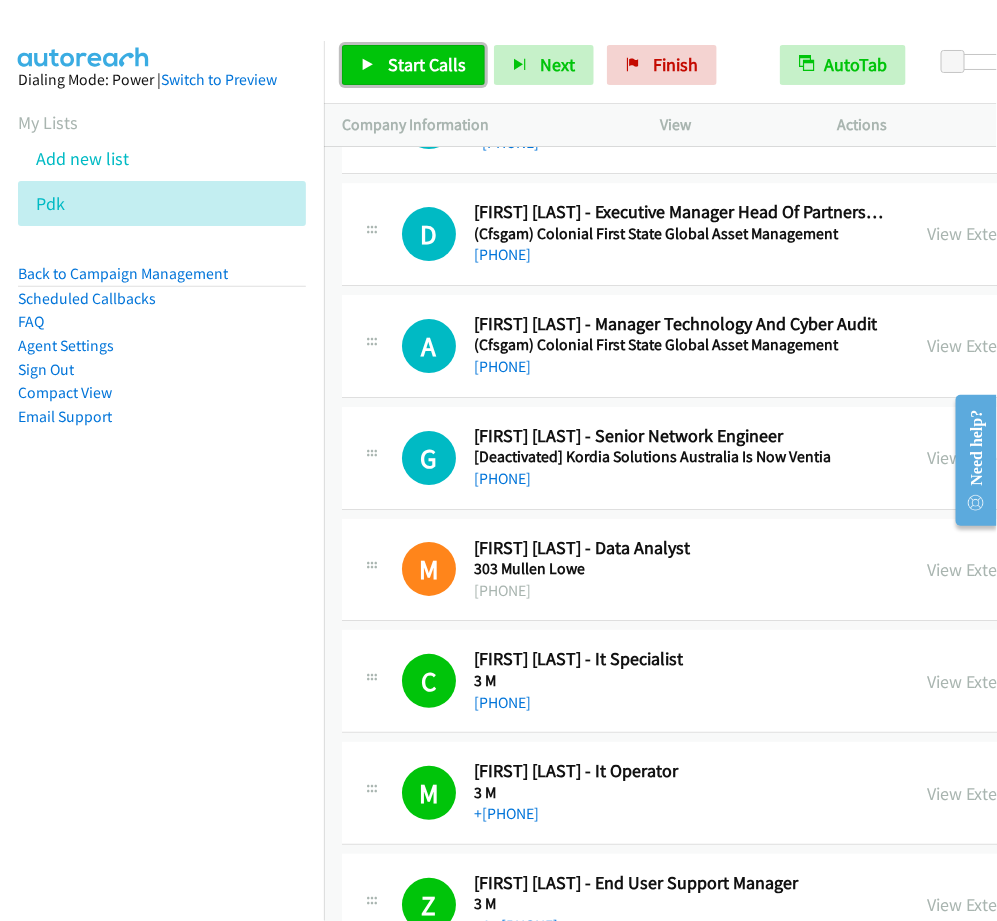 click on "Start Calls" at bounding box center (427, 64) 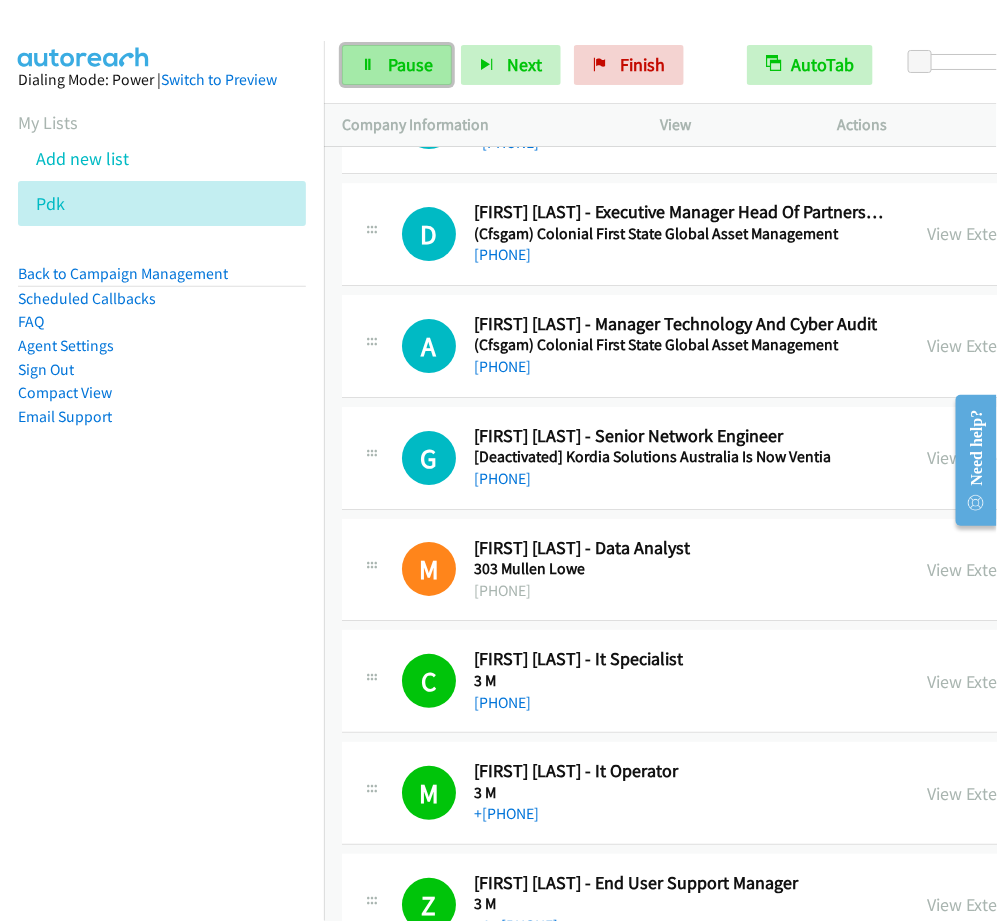 click on "Pause" at bounding box center [410, 64] 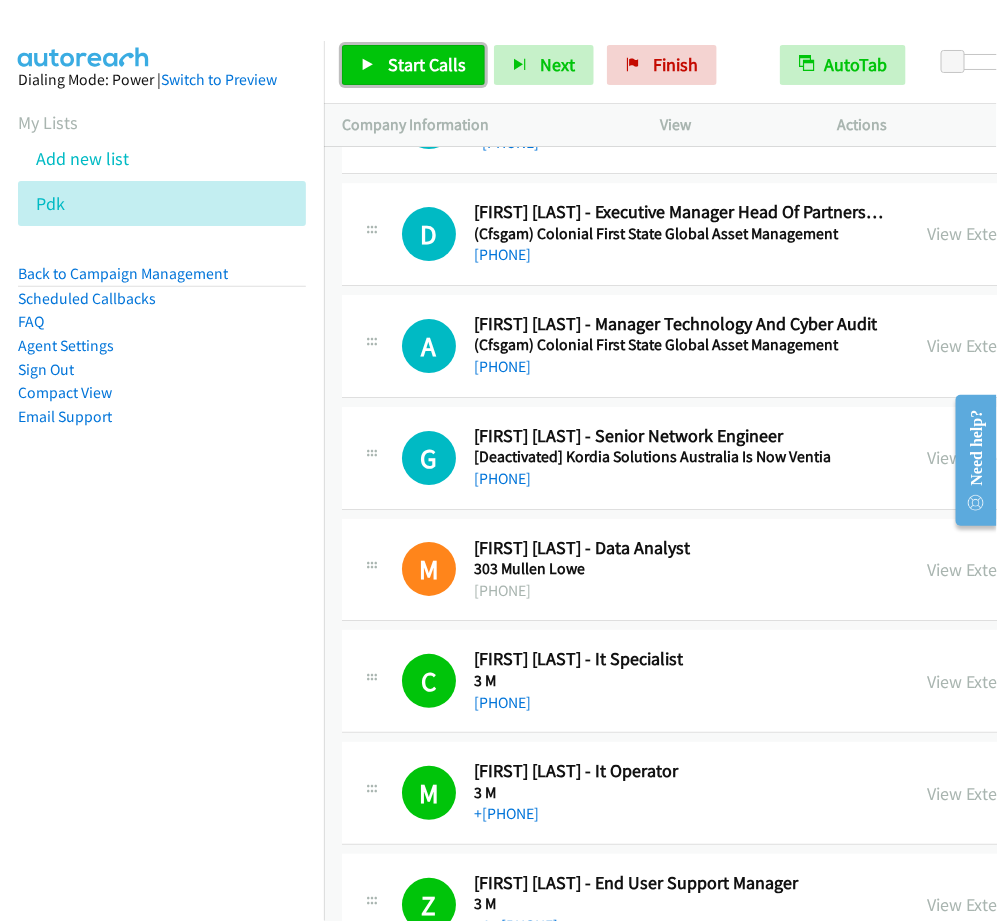 click on "Start Calls" at bounding box center [427, 64] 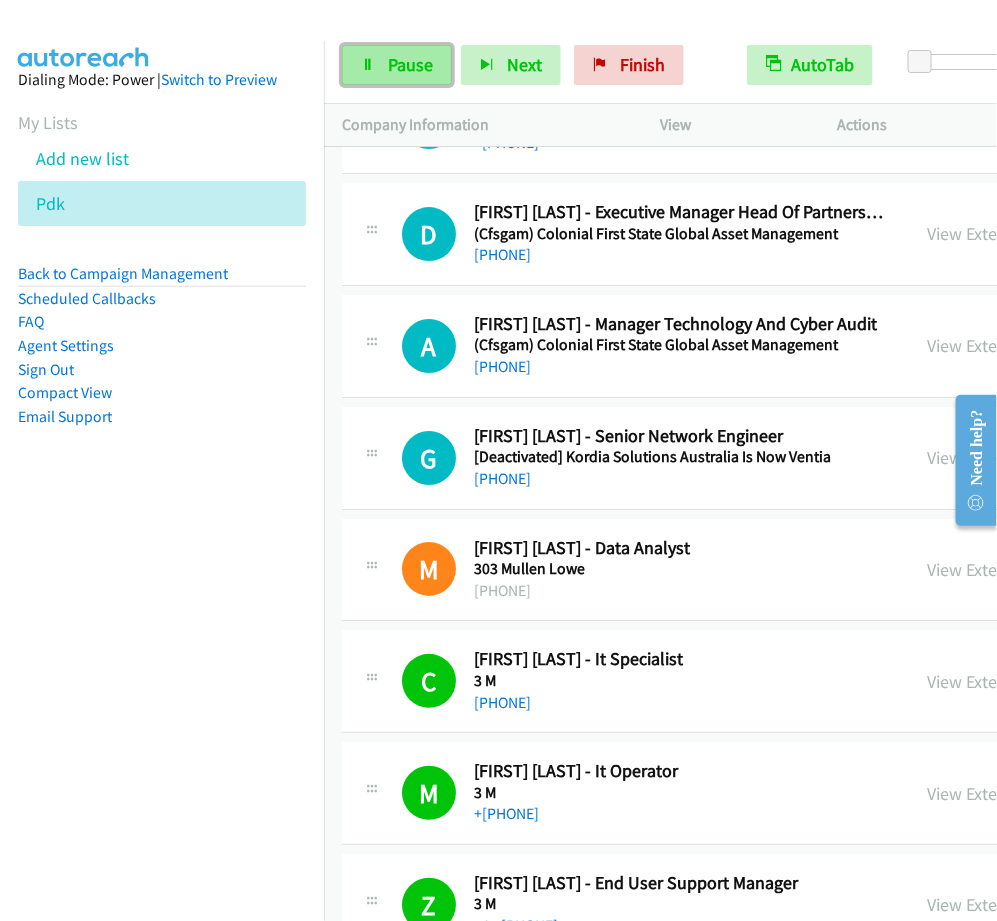 click on "Pause" at bounding box center [410, 64] 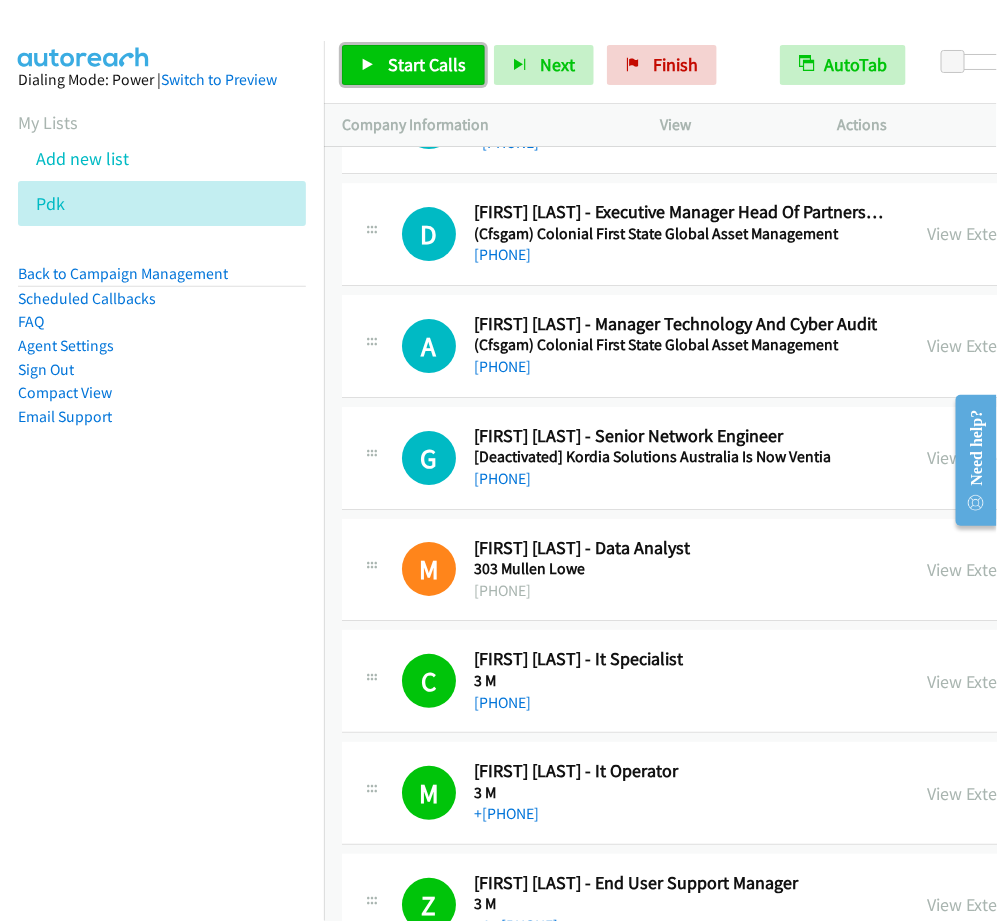 click on "Start Calls" at bounding box center [427, 64] 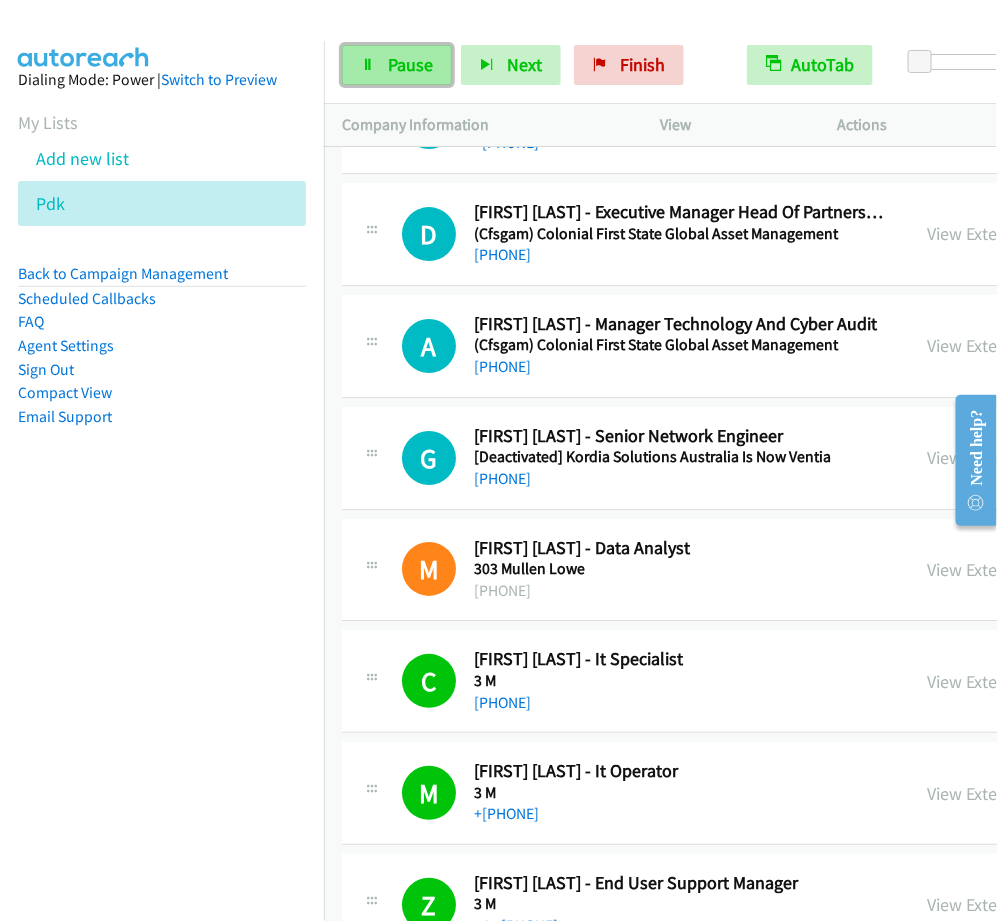 click on "Pause" at bounding box center (410, 64) 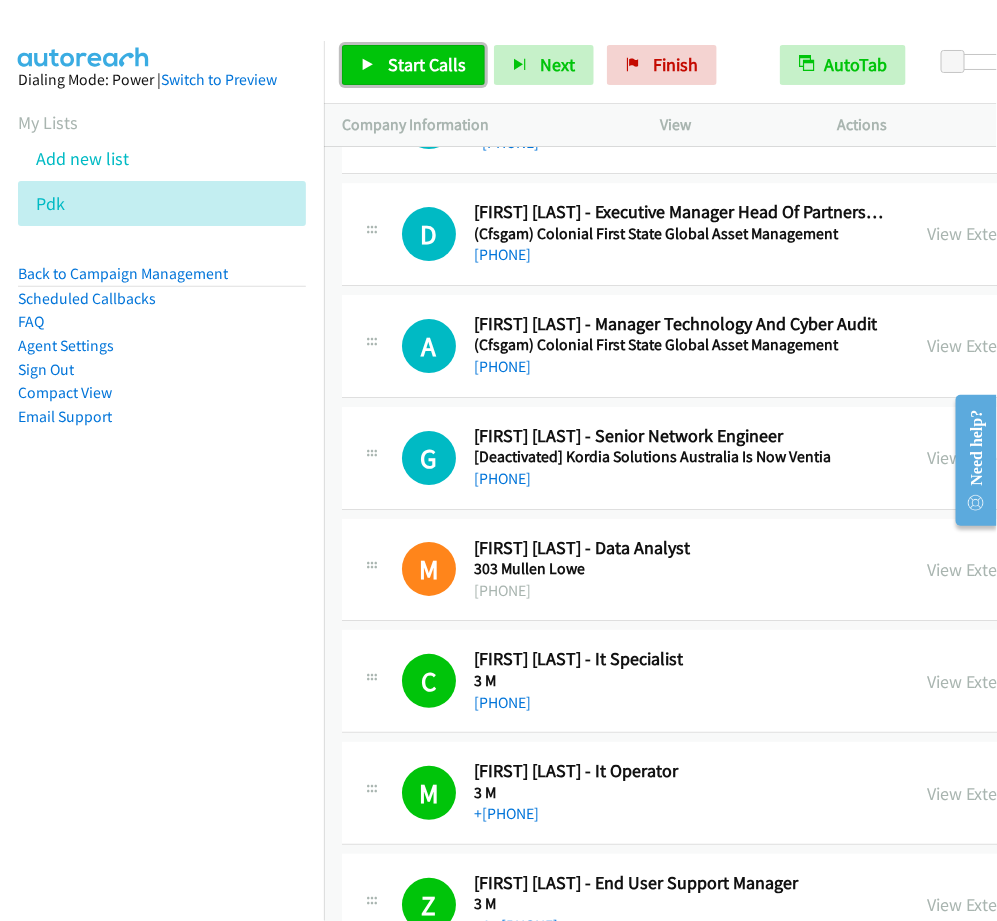 click on "Start Calls" at bounding box center (427, 64) 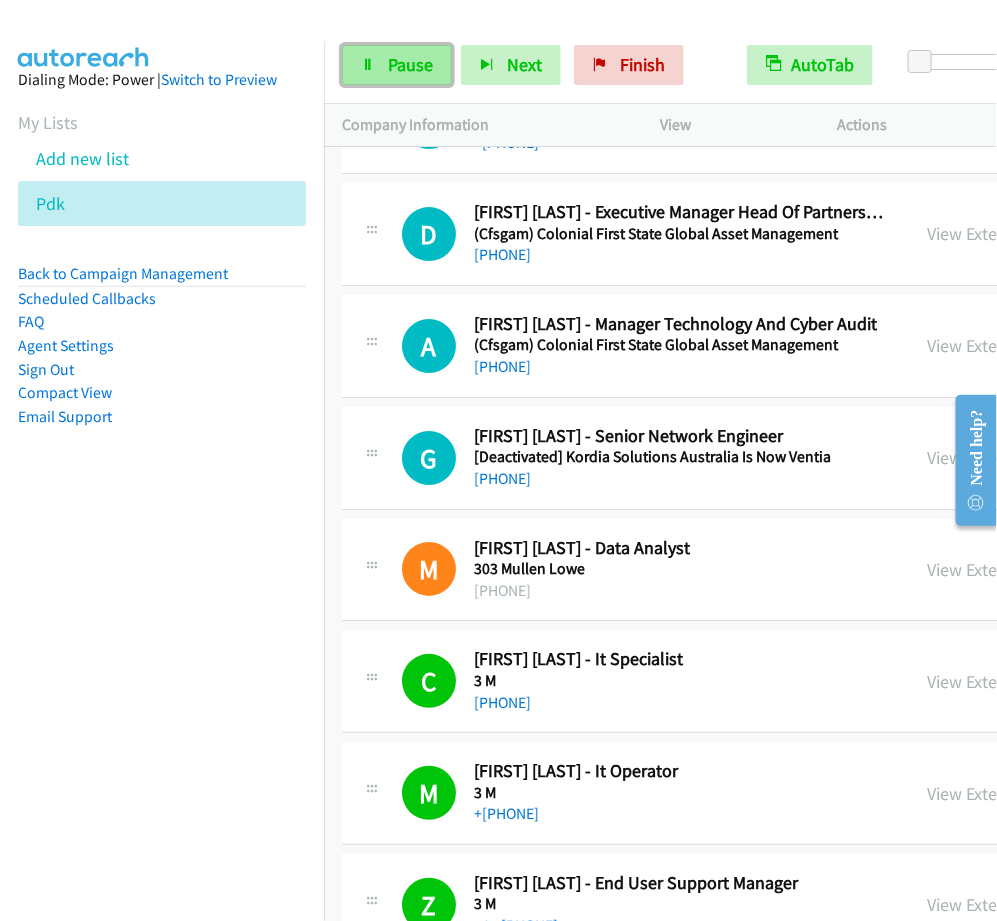 click on "Pause" at bounding box center [397, 65] 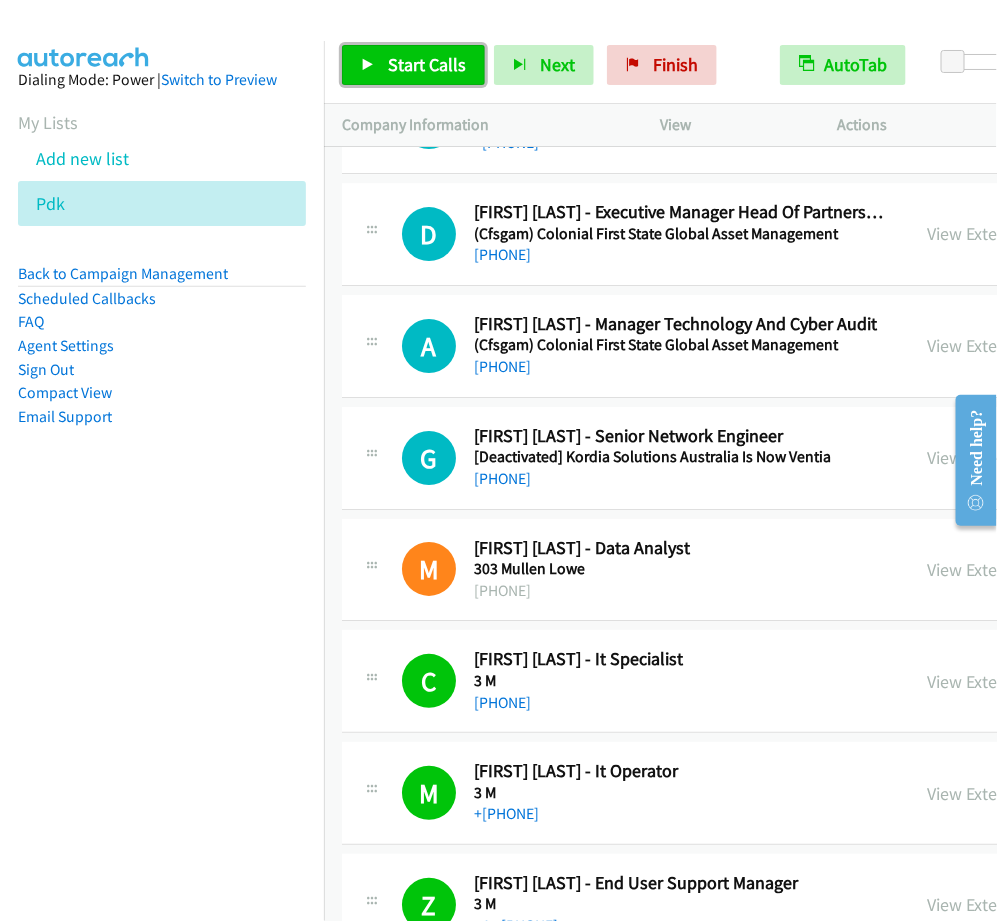 click on "Start Calls" at bounding box center [427, 64] 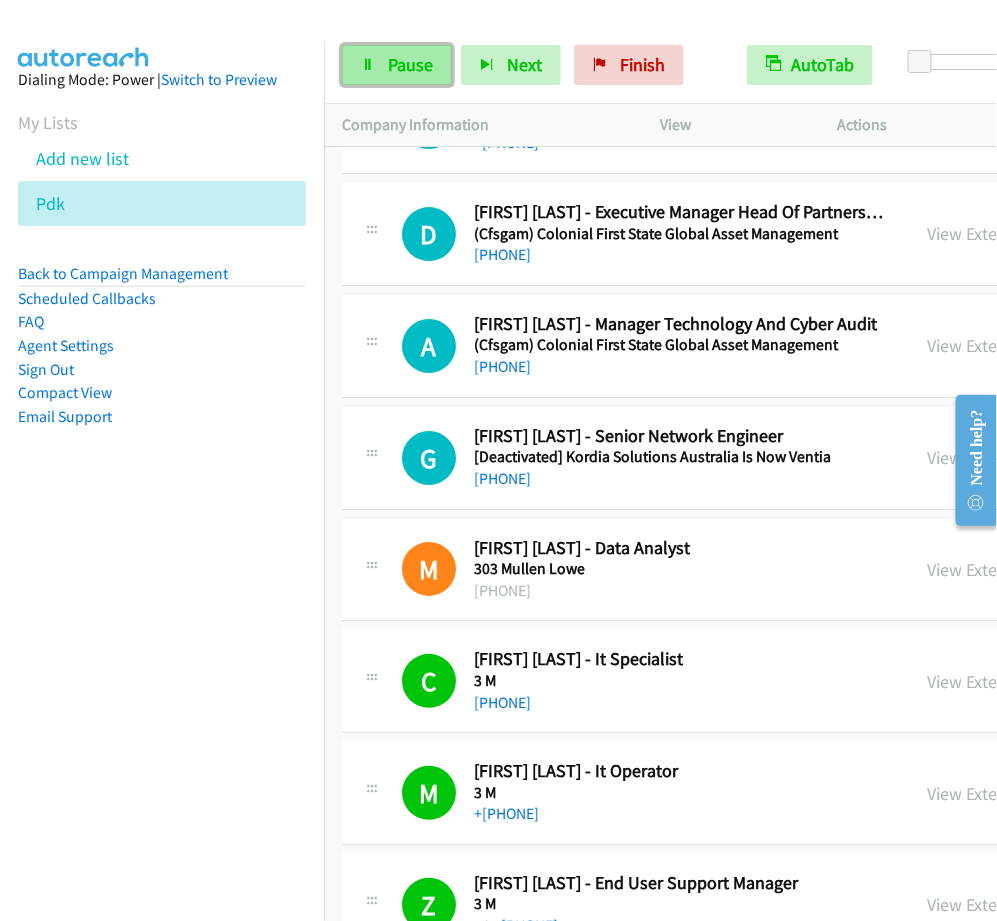 click on "Pause" at bounding box center (410, 64) 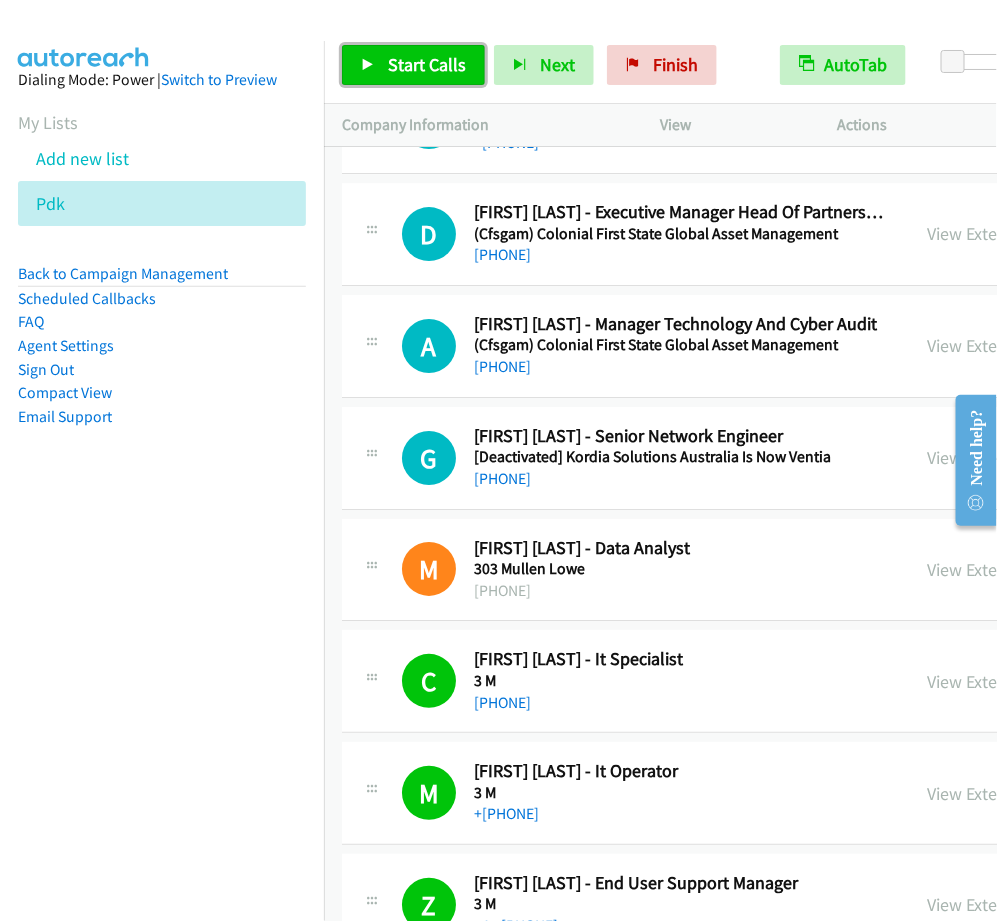 click on "Start Calls" at bounding box center (427, 64) 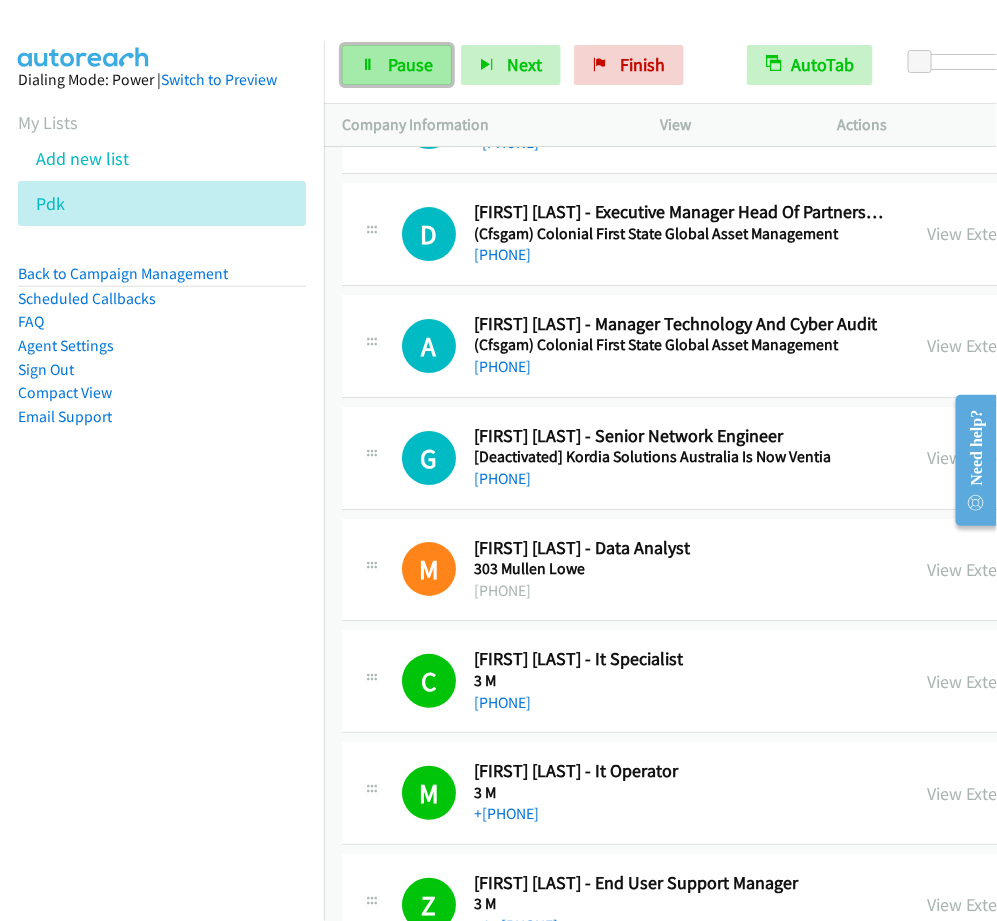 click on "Pause" at bounding box center (410, 64) 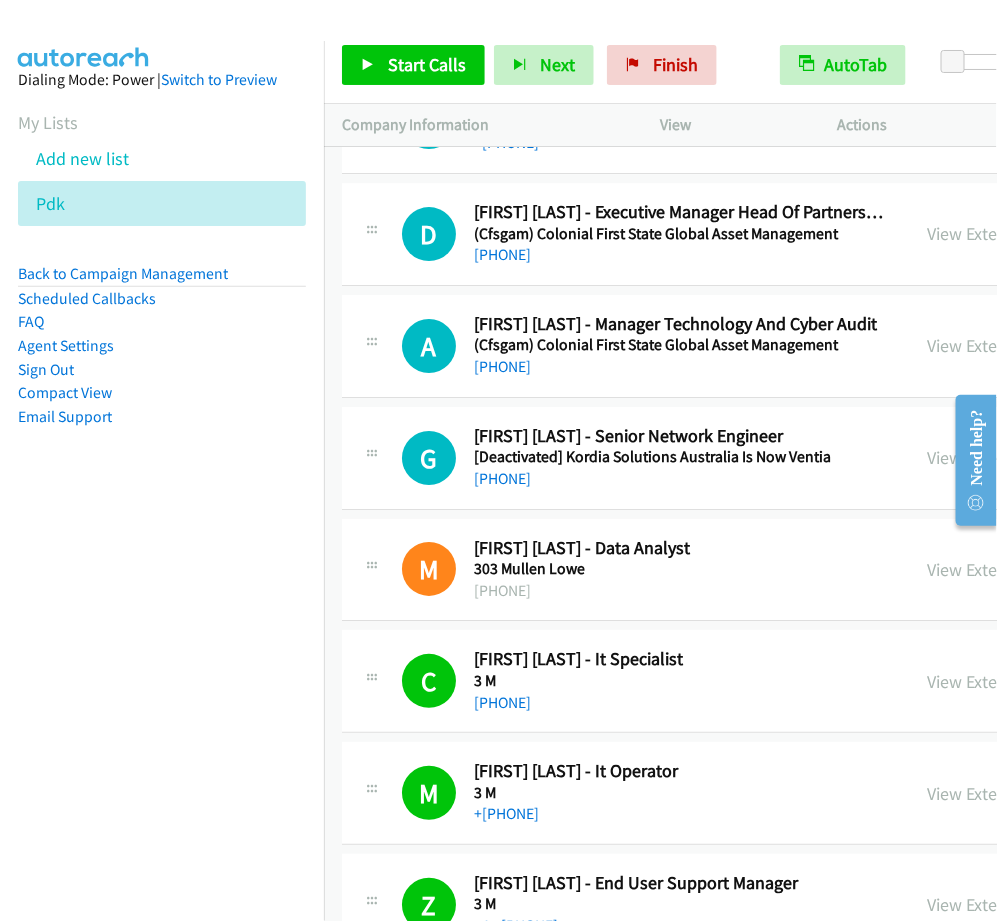 click on "Start Calls
Pause
Next
Finish
Call Completed
AutoTab
AutoTab
0" at bounding box center [660, 65] 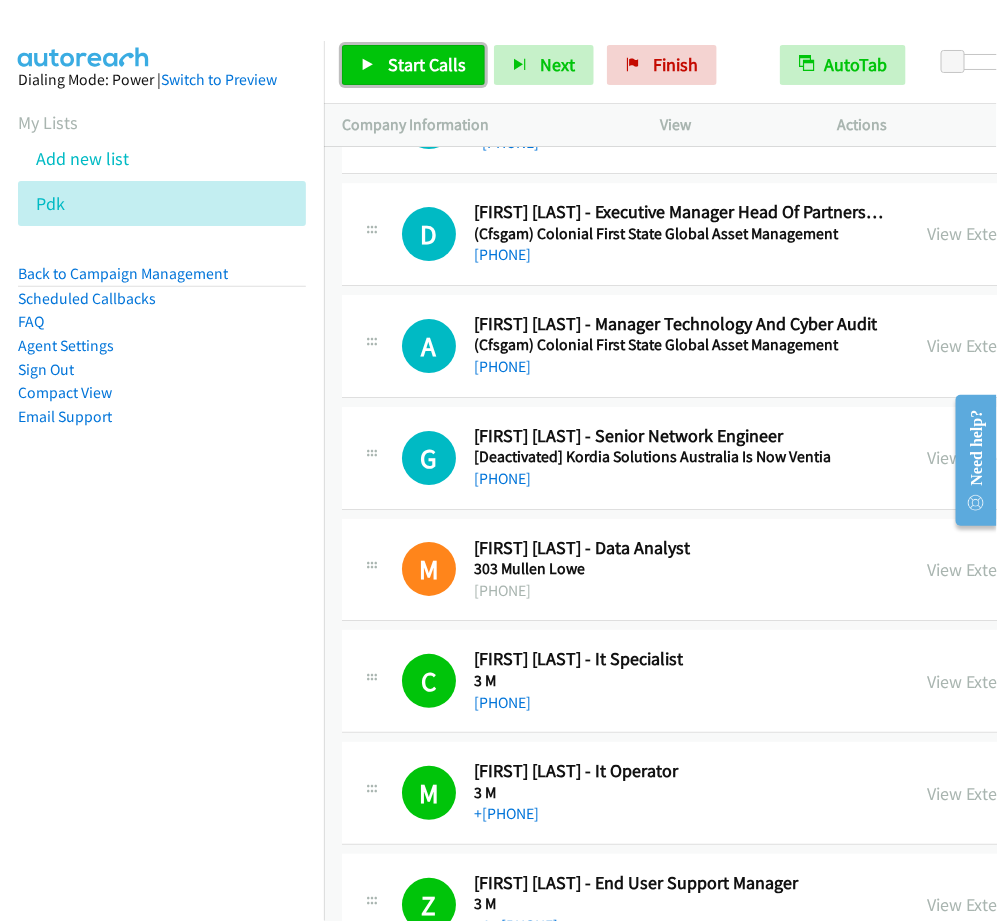 click on "Start Calls" at bounding box center [427, 64] 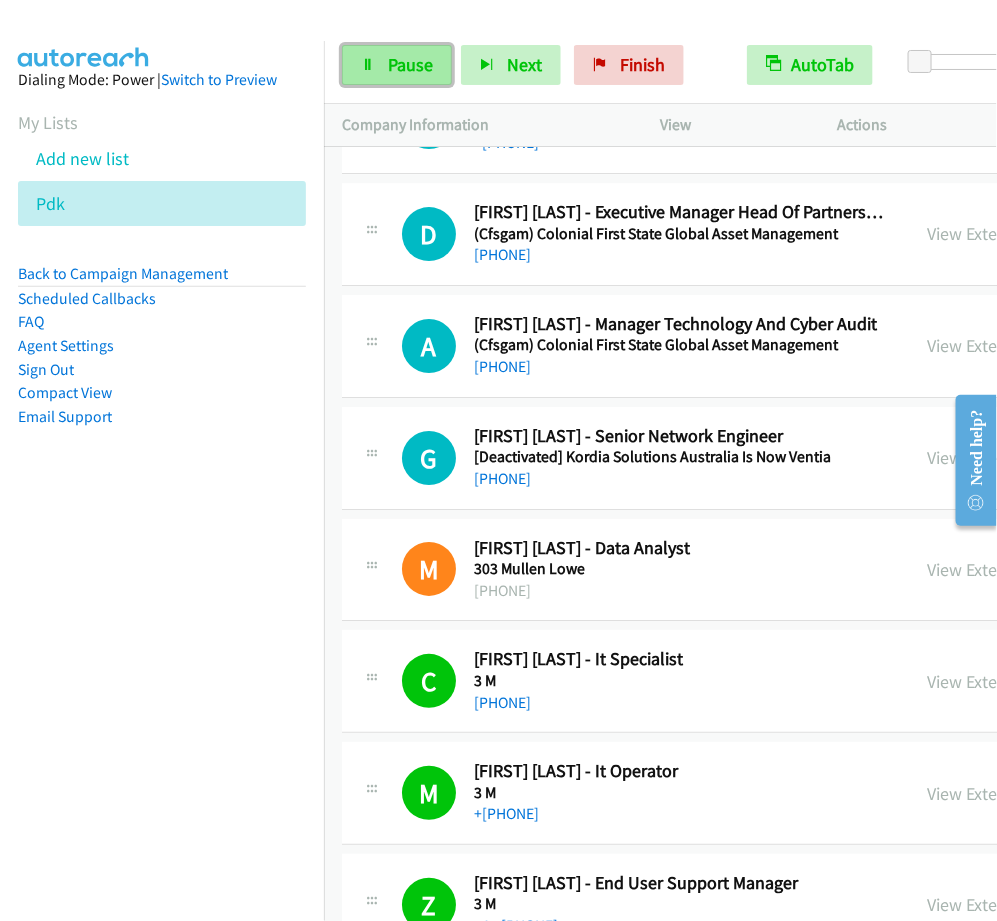 click on "Pause" at bounding box center [410, 64] 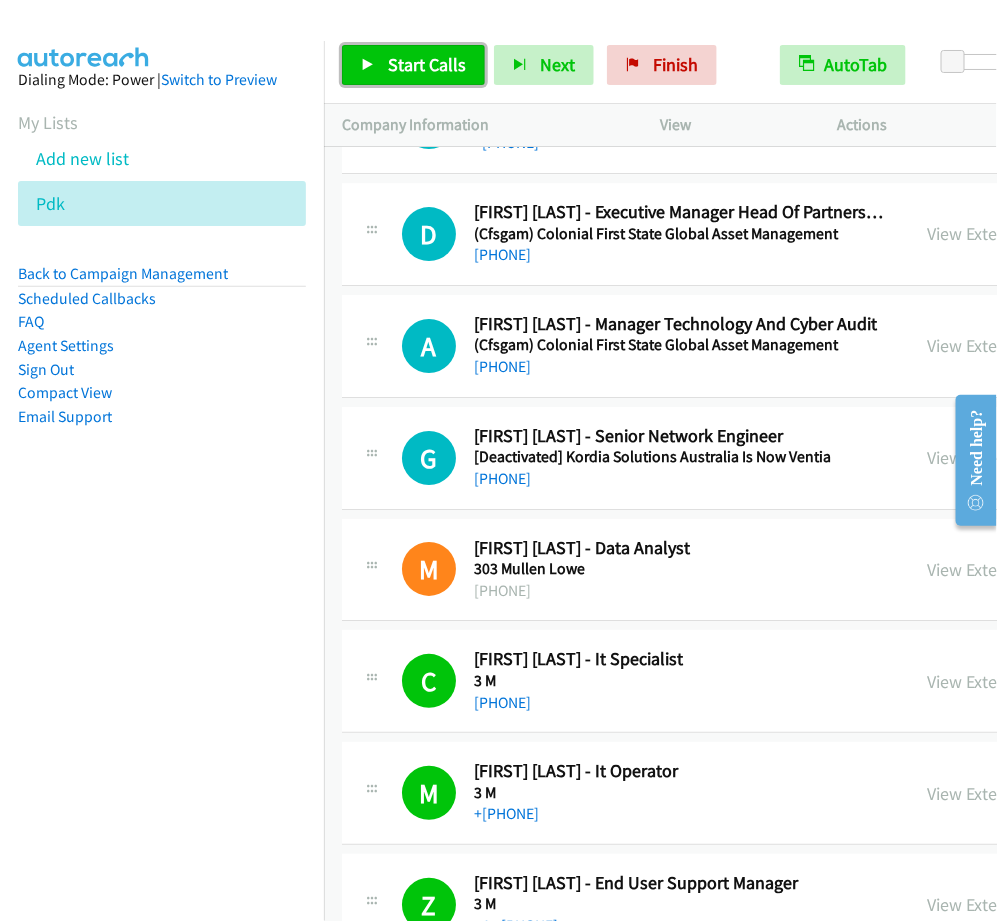 click on "Start Calls" at bounding box center (427, 64) 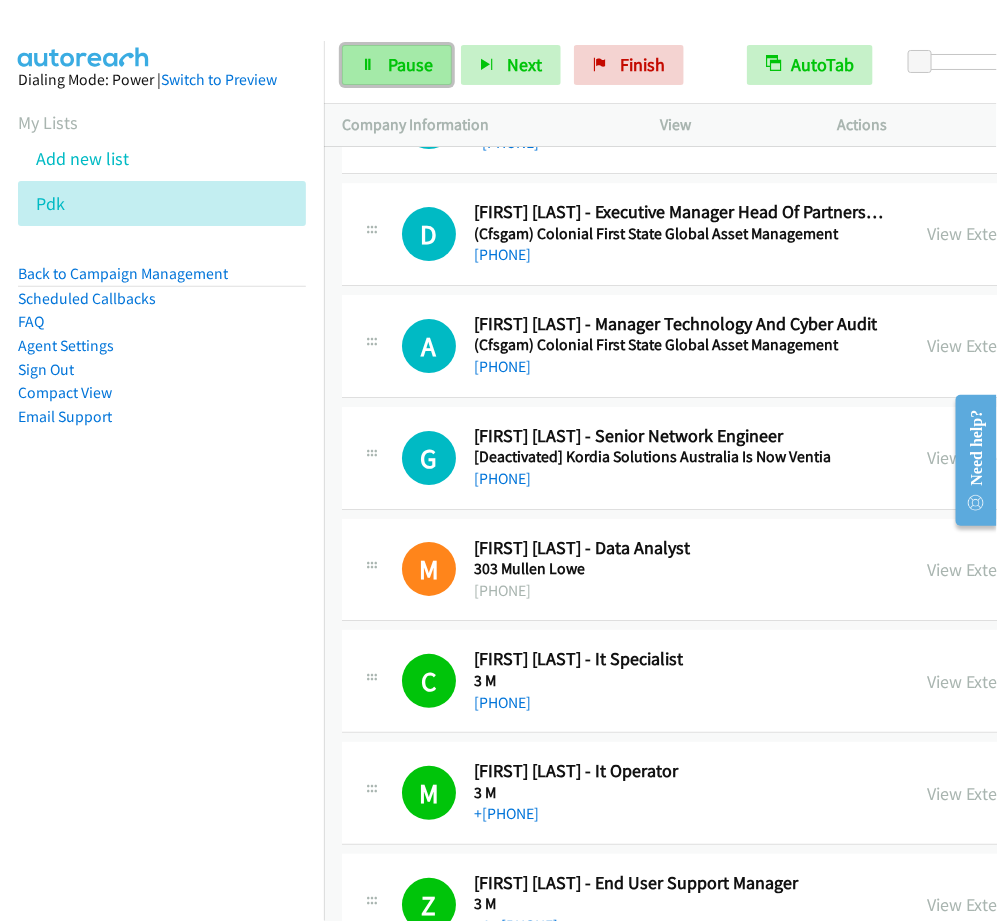 click at bounding box center (368, 66) 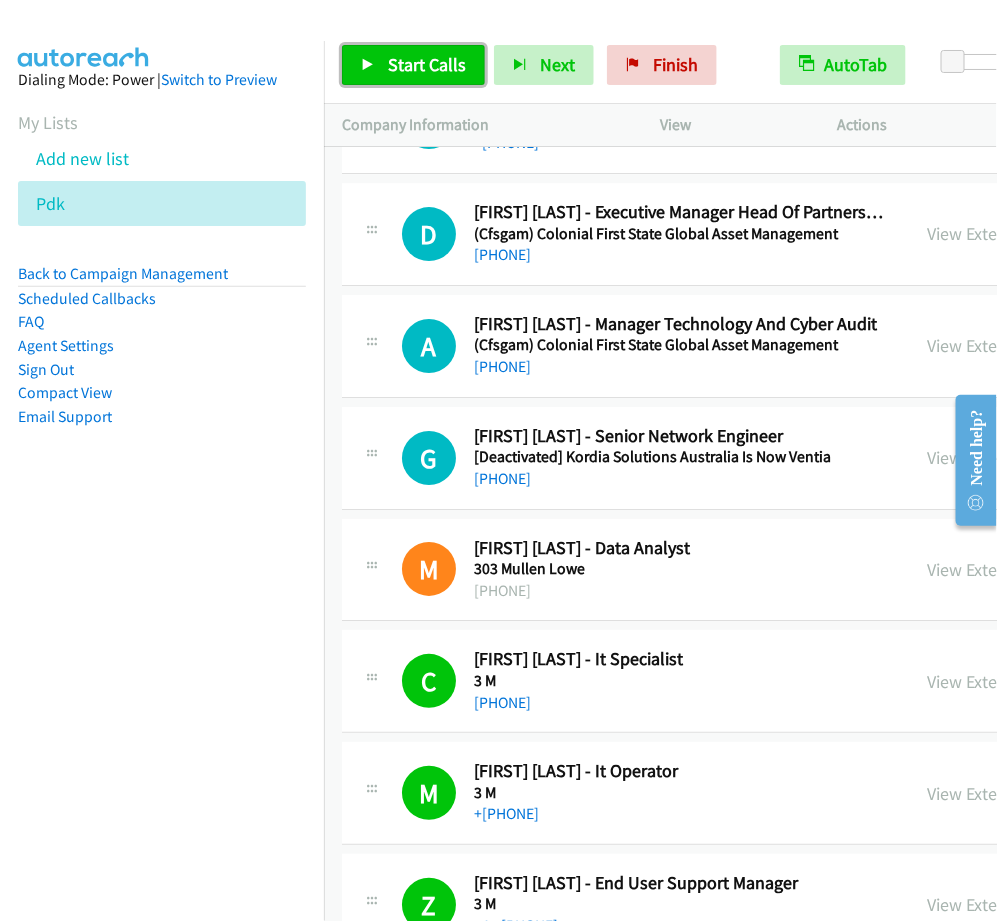 click on "Start Calls" at bounding box center (427, 64) 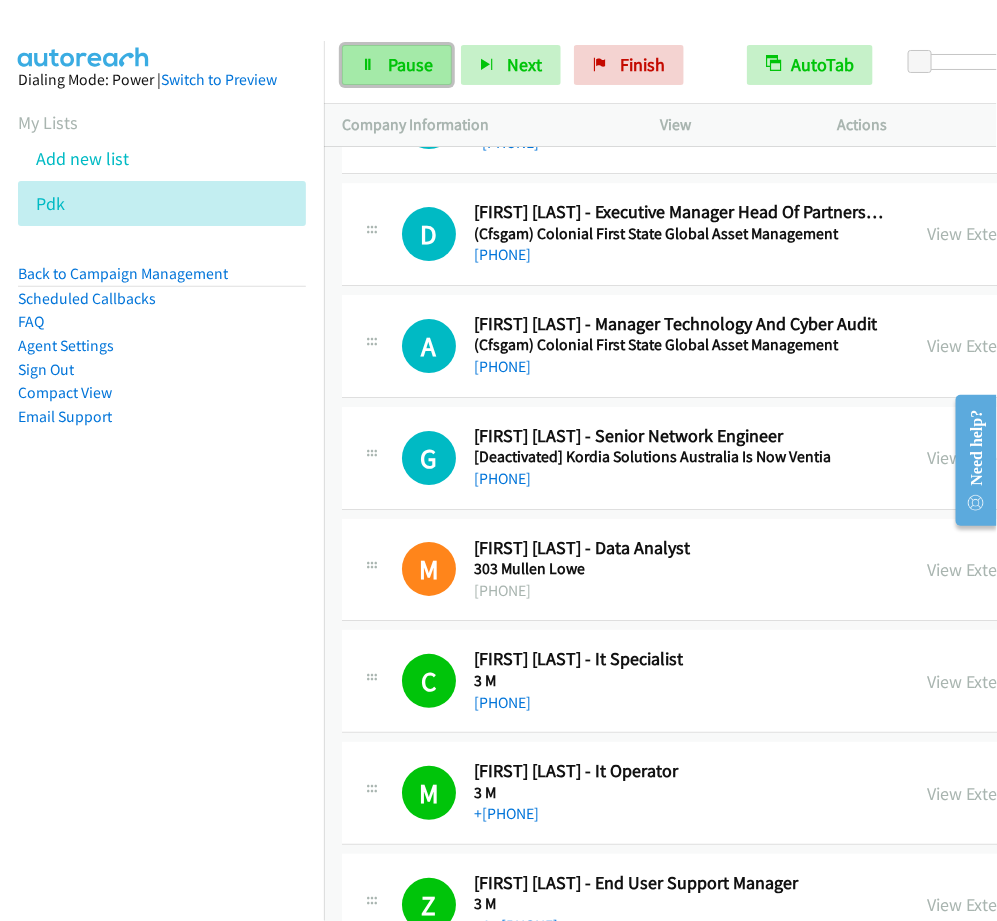 click on "Pause" at bounding box center (397, 65) 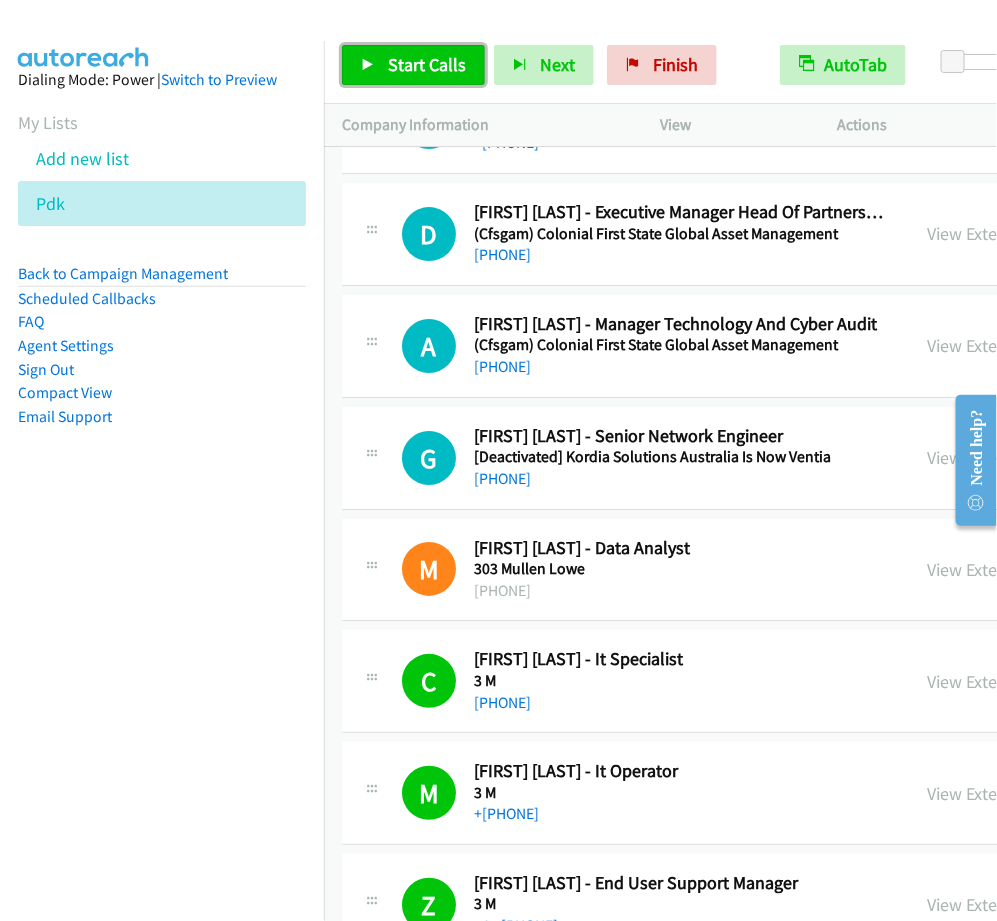 click at bounding box center (368, 66) 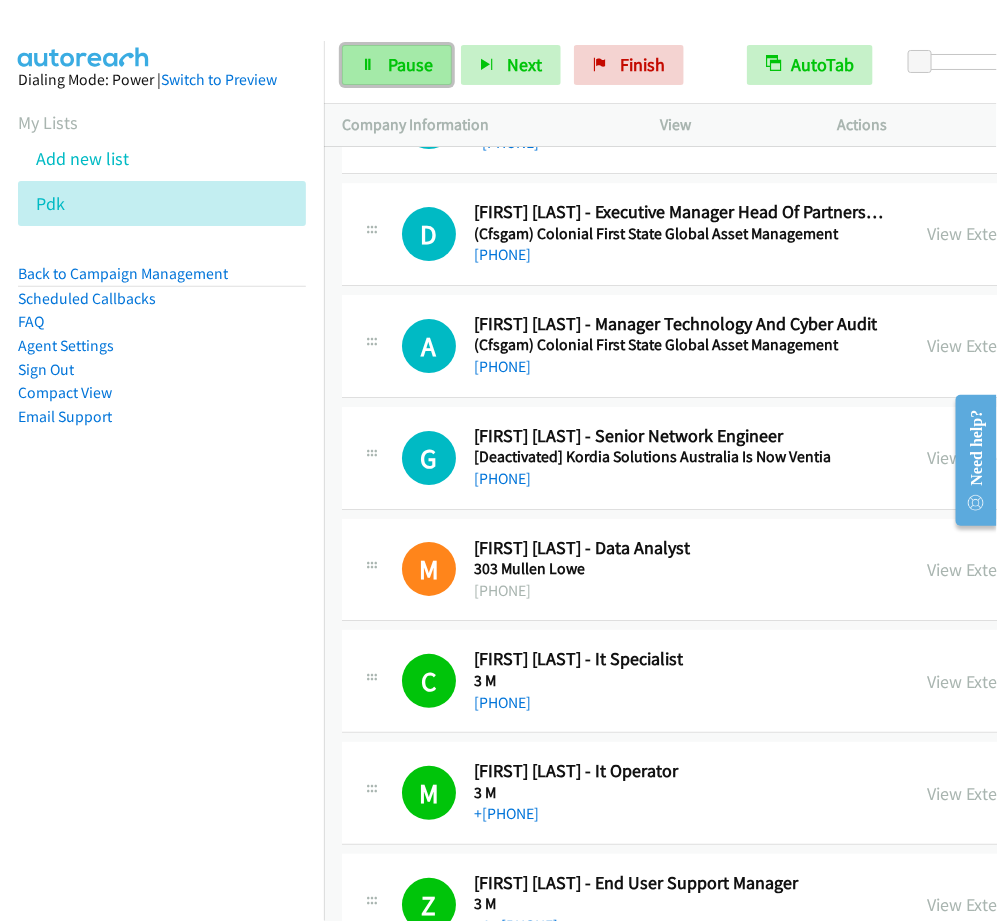 click on "Pause" at bounding box center (410, 64) 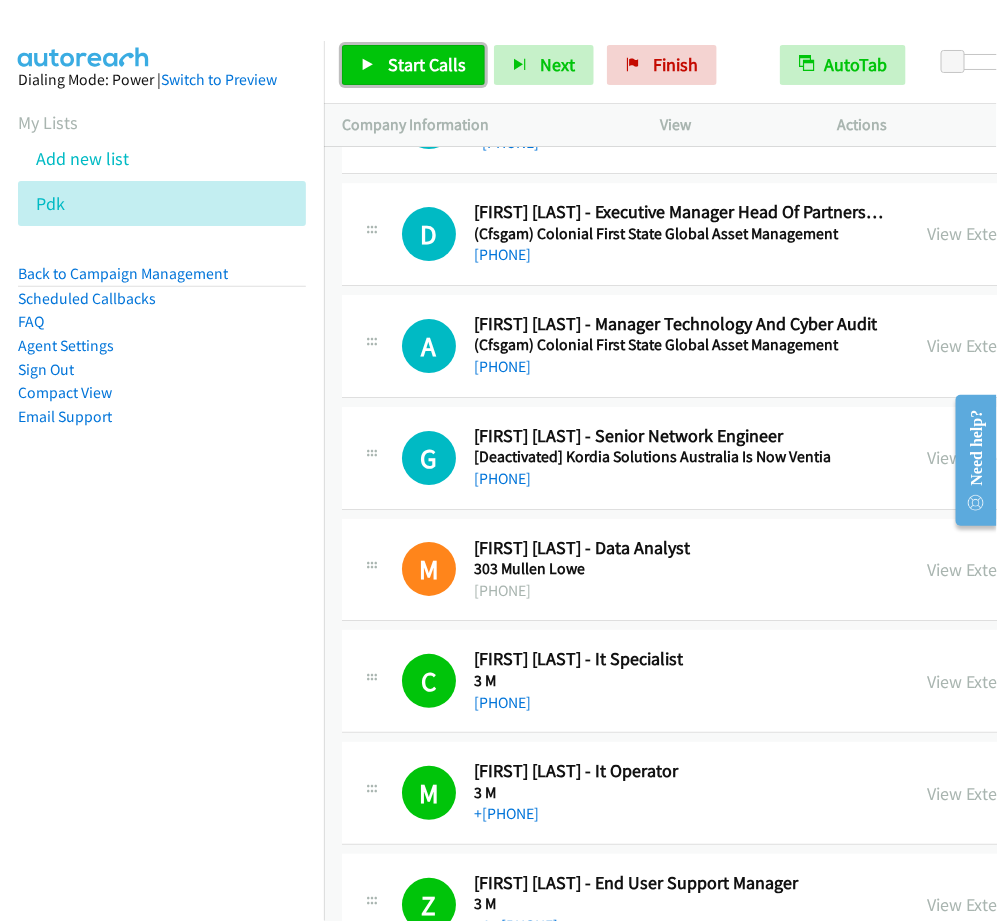click on "Start Calls" at bounding box center [427, 64] 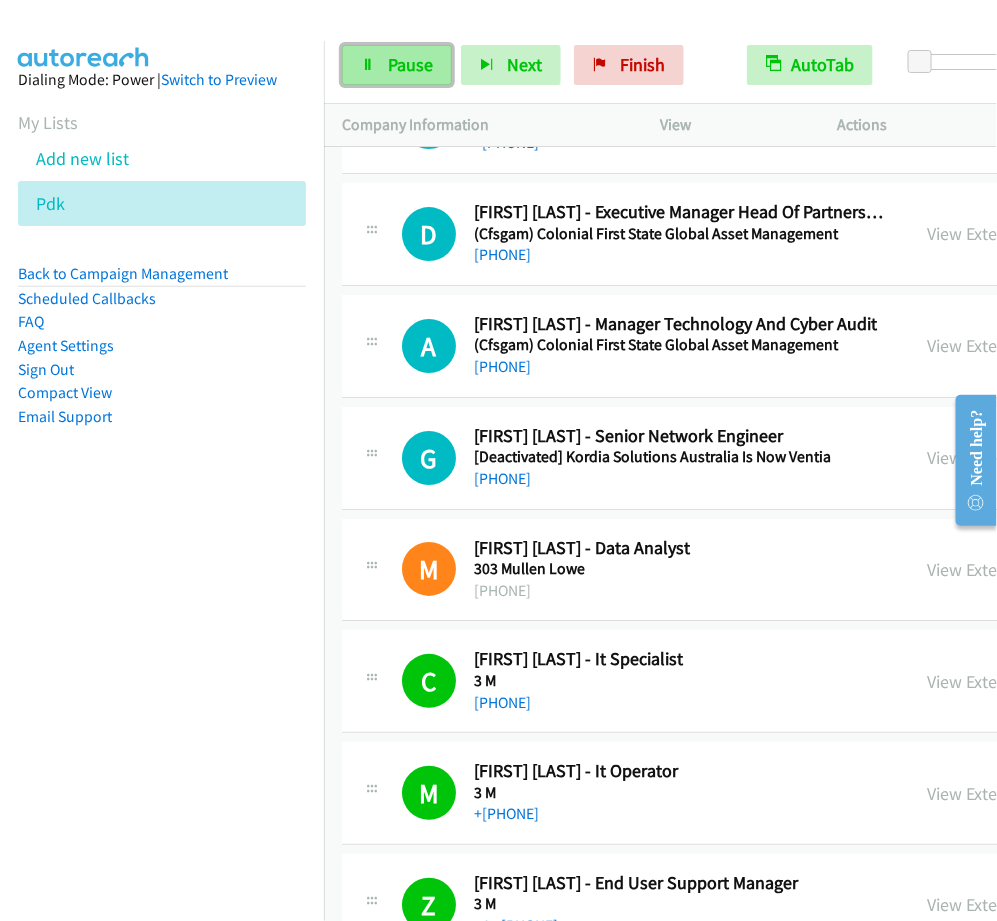 click on "Pause" at bounding box center [410, 64] 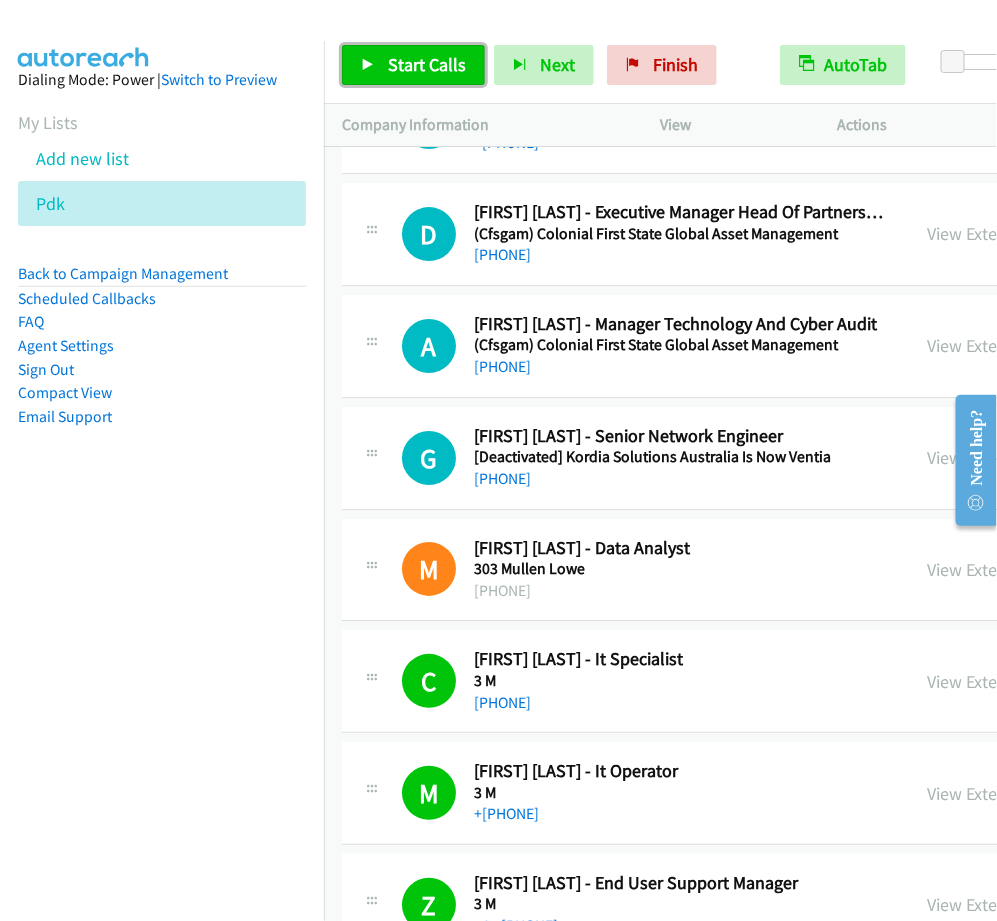 click on "Start Calls" at bounding box center [427, 64] 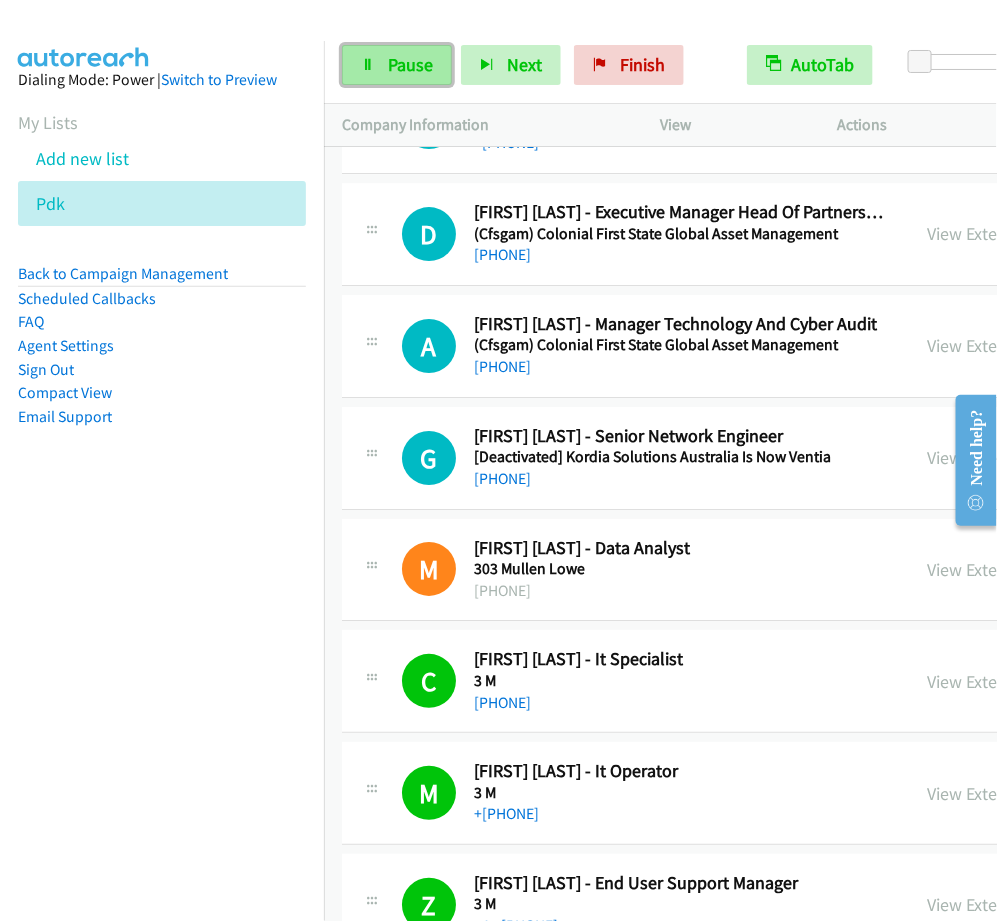 click on "Pause" at bounding box center [410, 64] 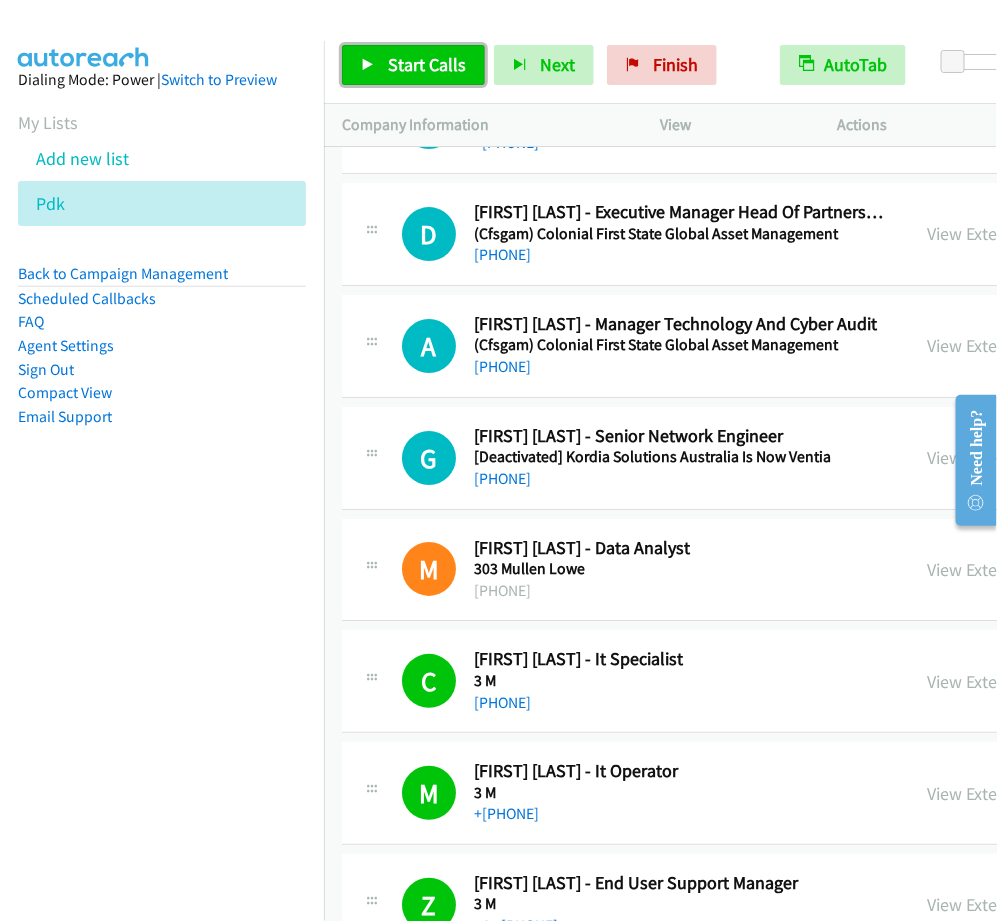 click on "Start Calls" at bounding box center [427, 64] 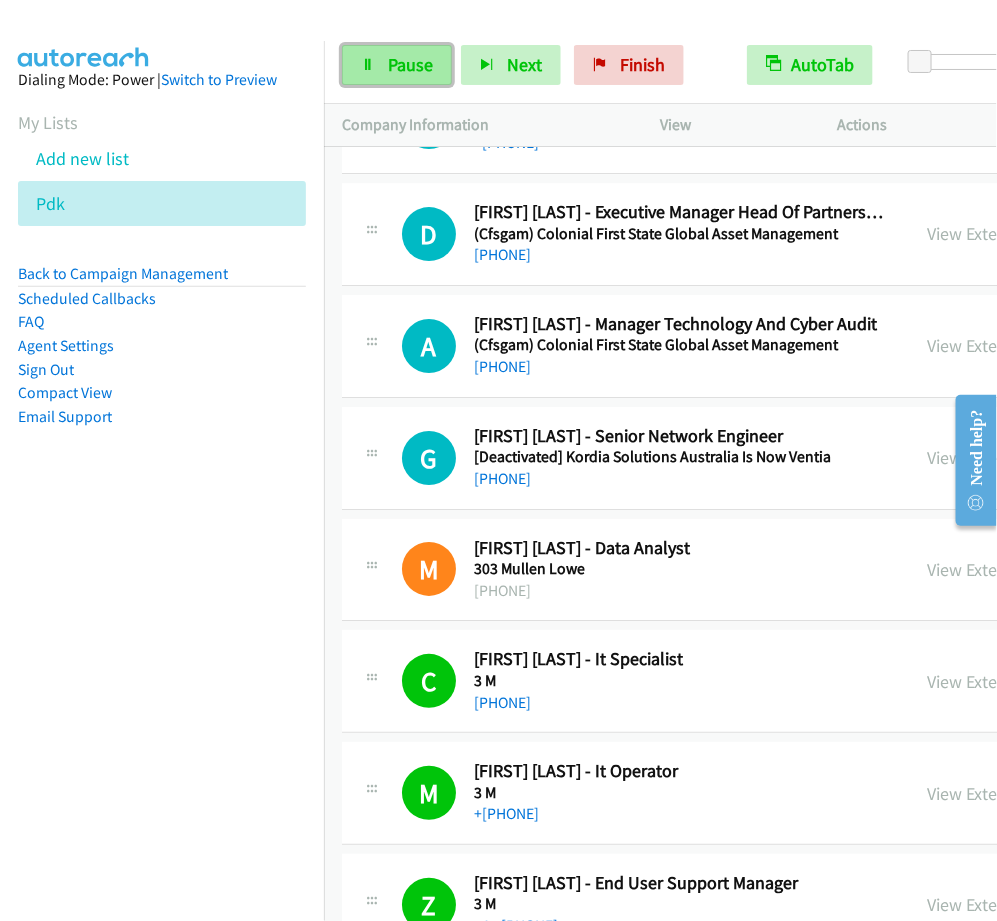 click on "Pause" at bounding box center (410, 64) 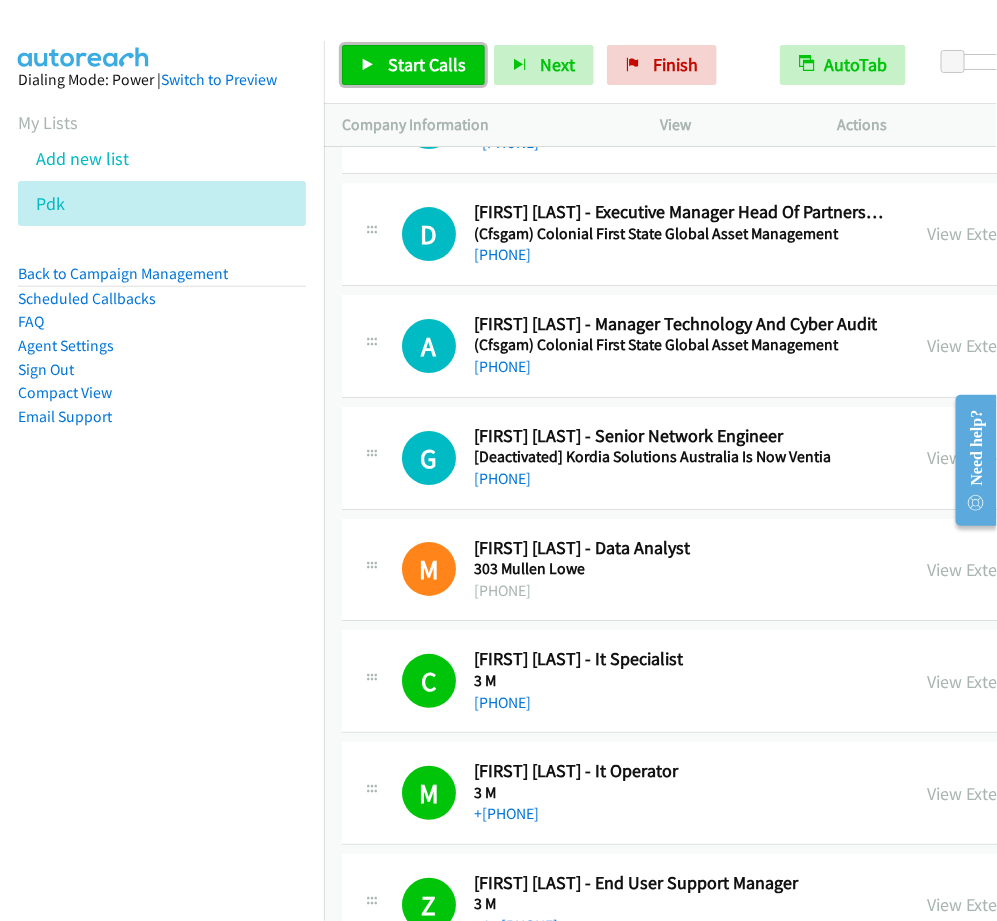 click on "Start Calls" at bounding box center [427, 64] 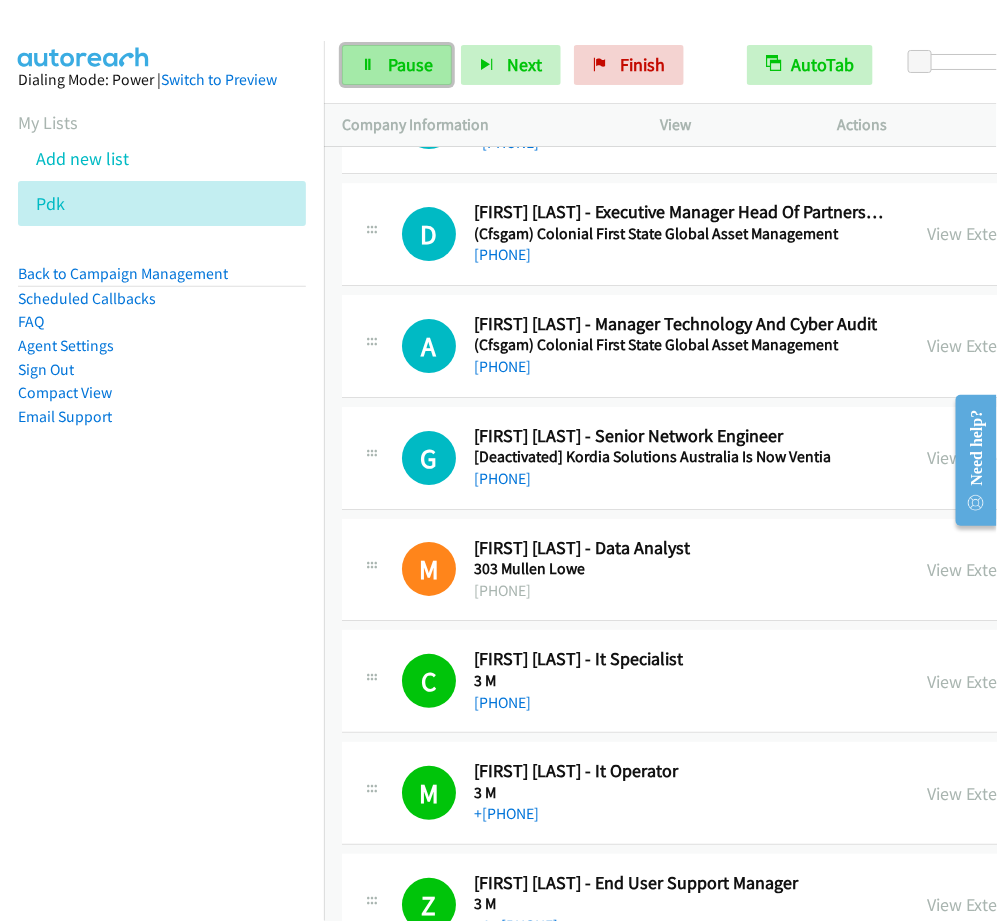 click on "Pause" at bounding box center [410, 64] 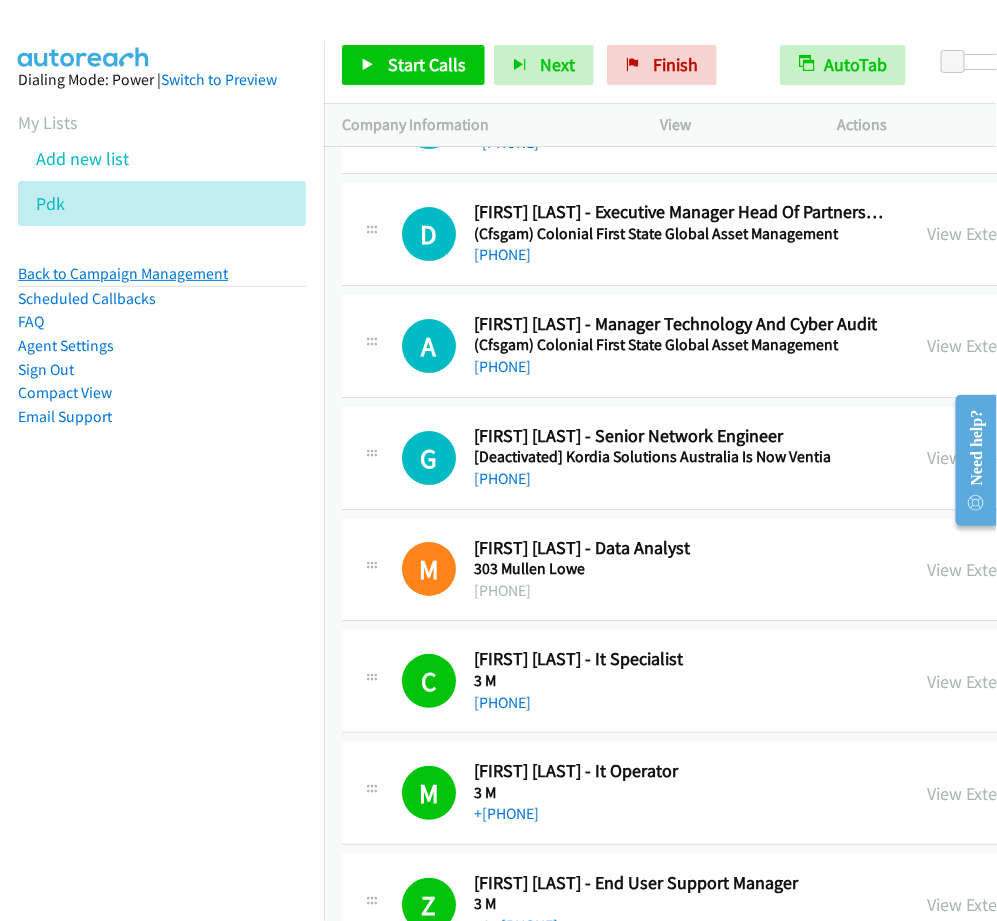 click on "Back to Campaign Management" at bounding box center (123, 273) 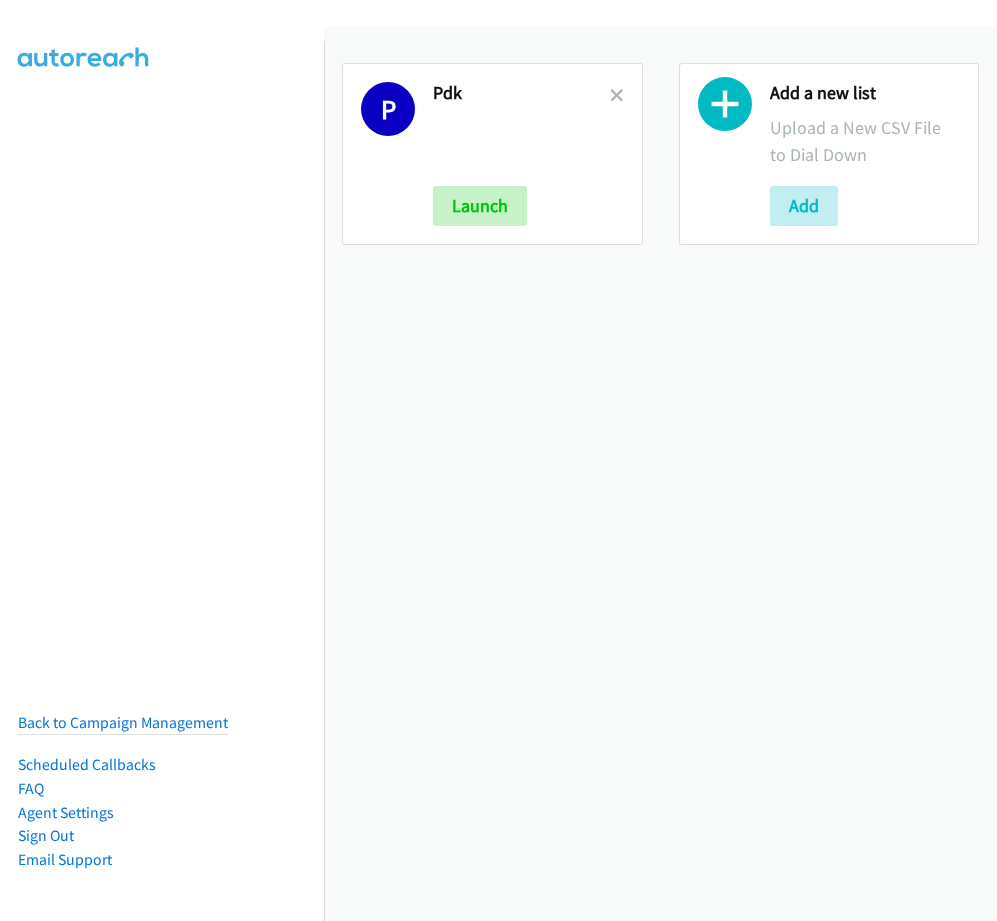scroll, scrollTop: 0, scrollLeft: 0, axis: both 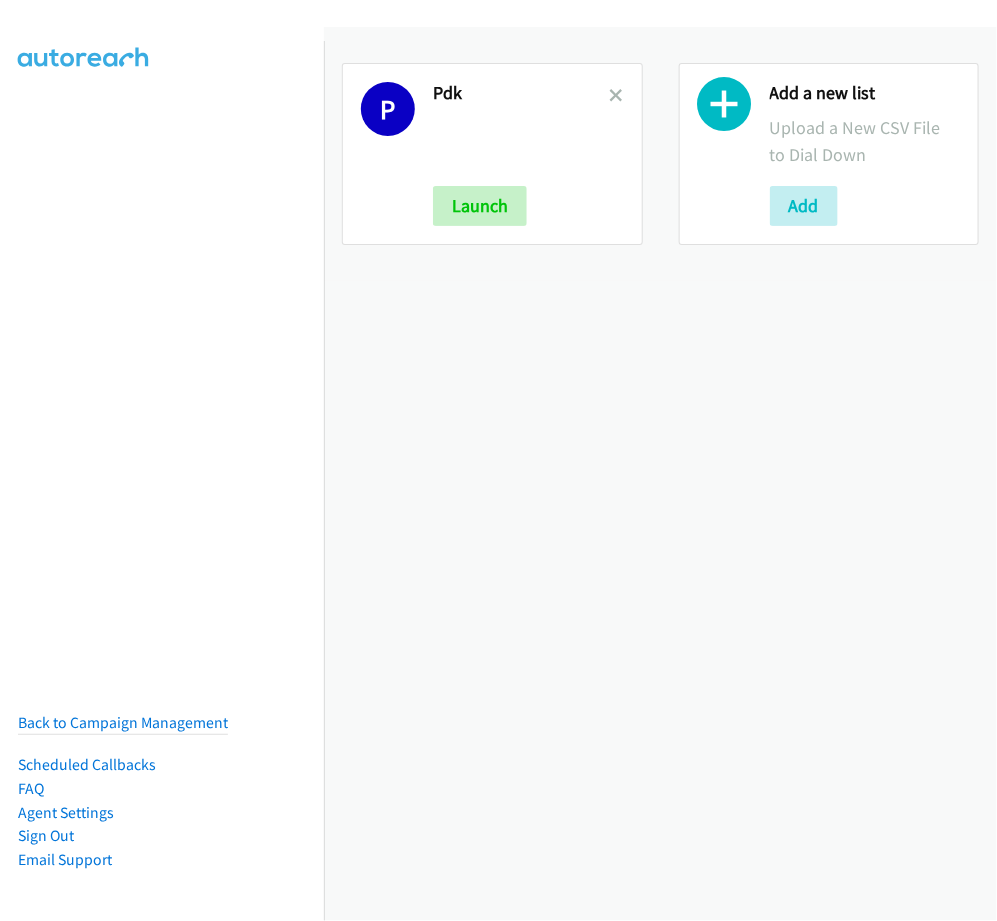 click on "P
Pdk
Launch" at bounding box center [492, 154] 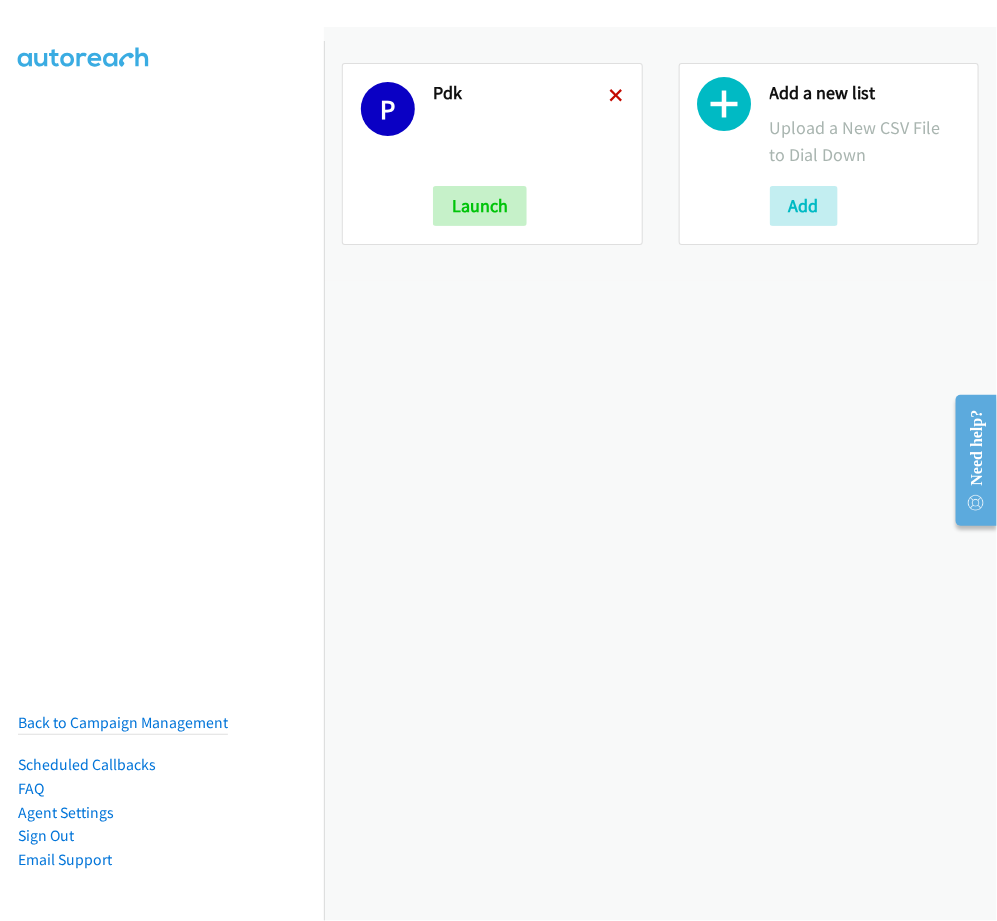 click at bounding box center (617, 97) 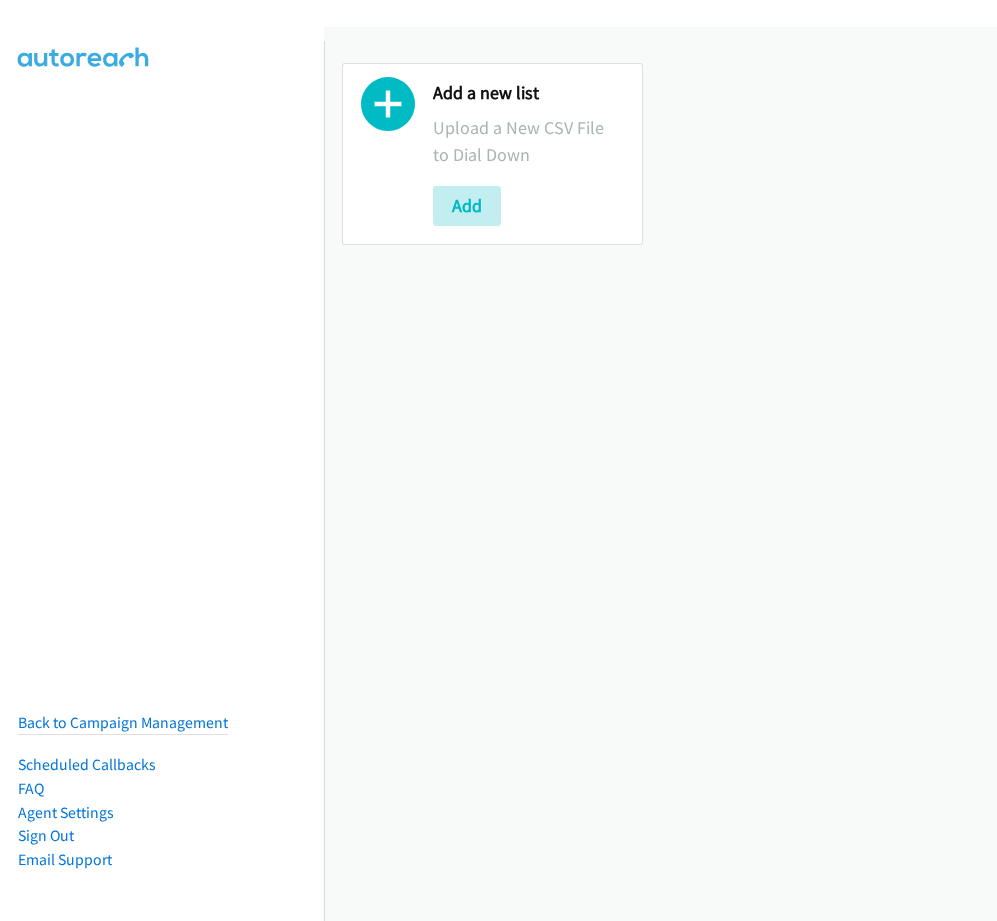 scroll, scrollTop: 0, scrollLeft: 0, axis: both 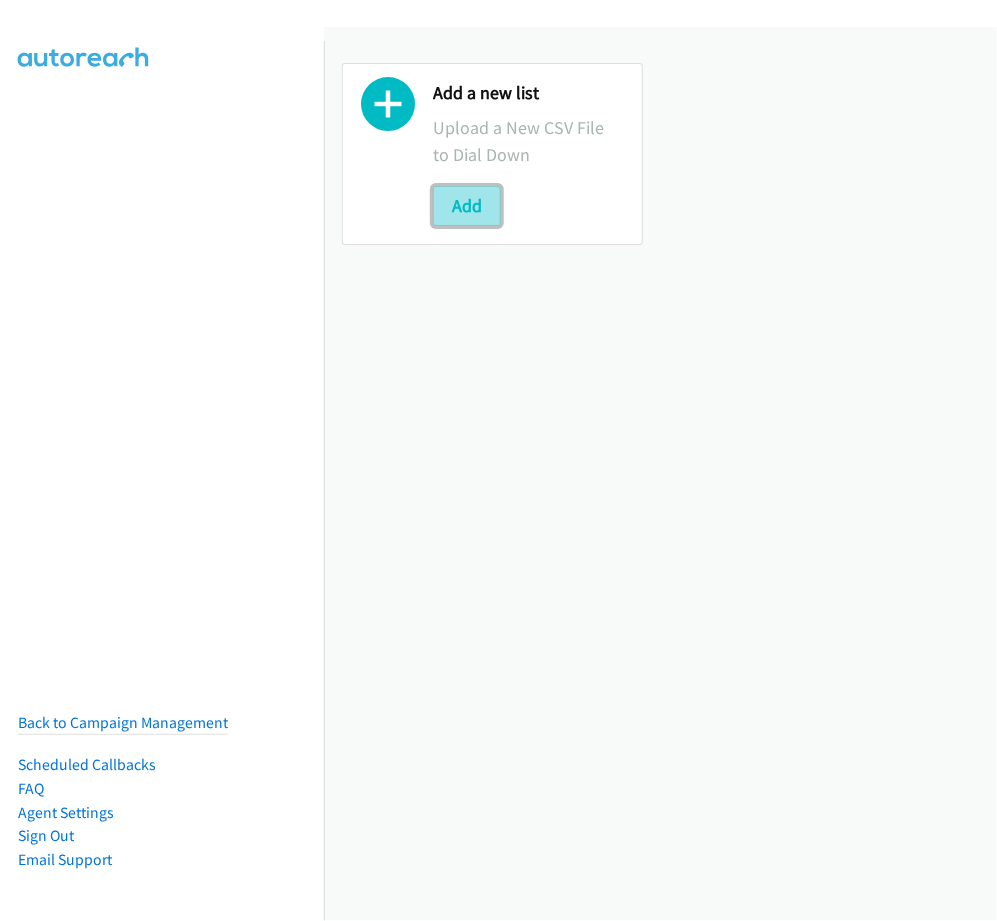 click on "Add" at bounding box center (467, 206) 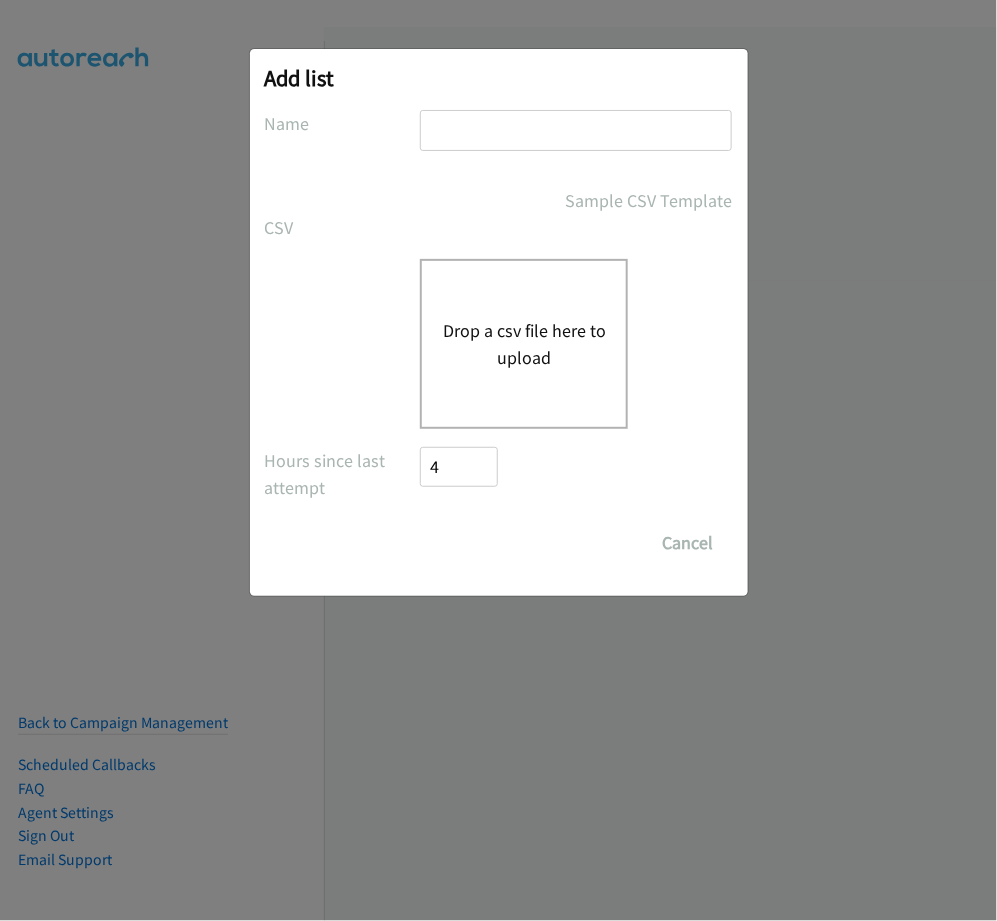 scroll, scrollTop: 0, scrollLeft: 0, axis: both 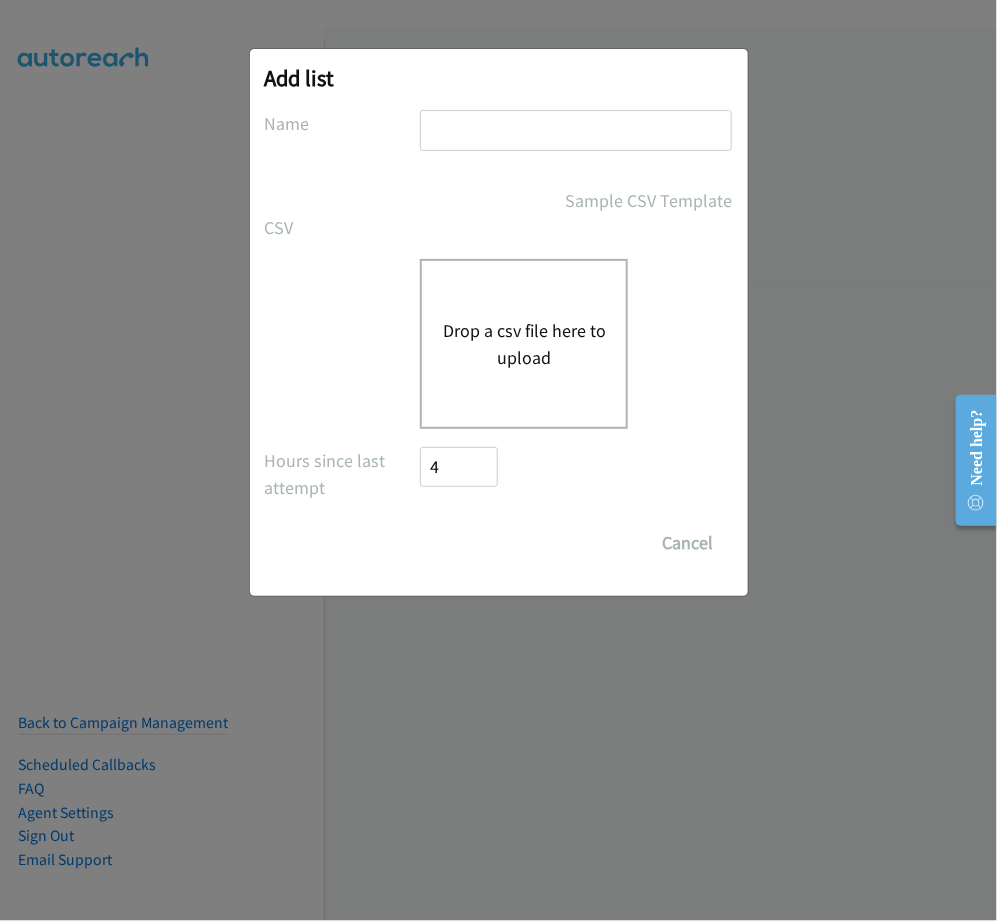type on "PDK" 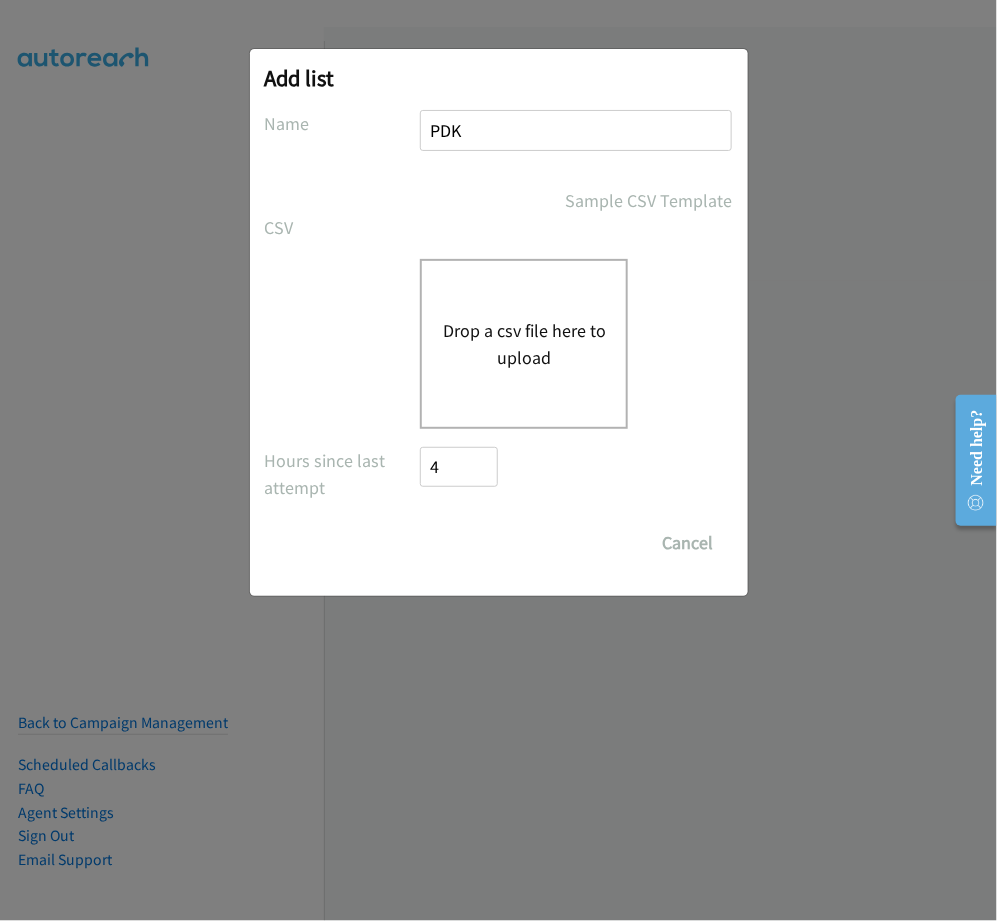 click on "Drop a csv file here to upload" at bounding box center (524, 344) 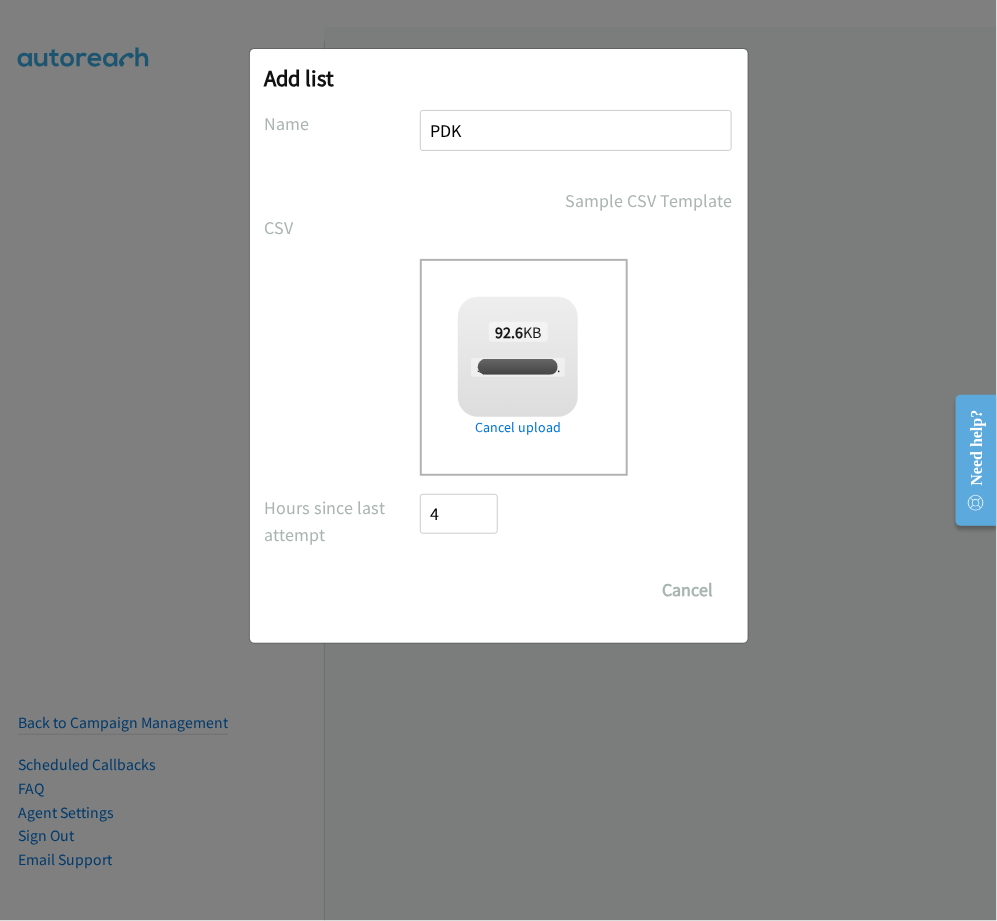 checkbox on "true" 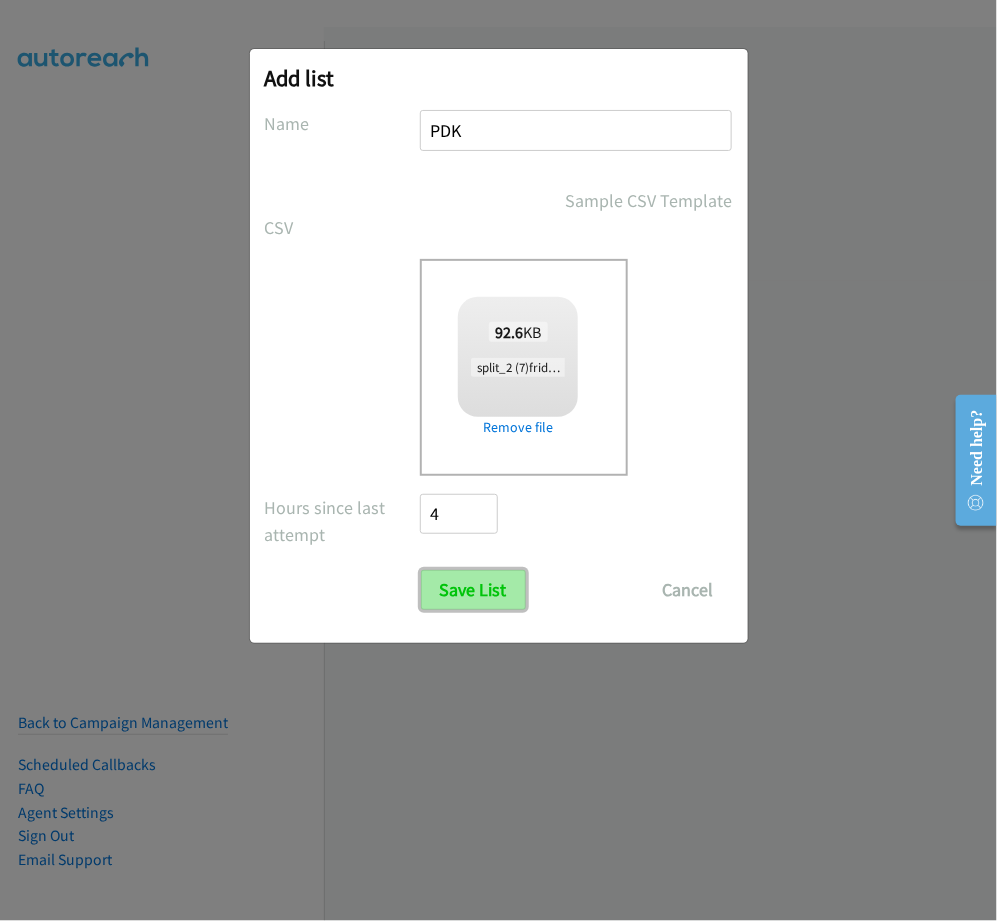 click on "Save List" at bounding box center [473, 590] 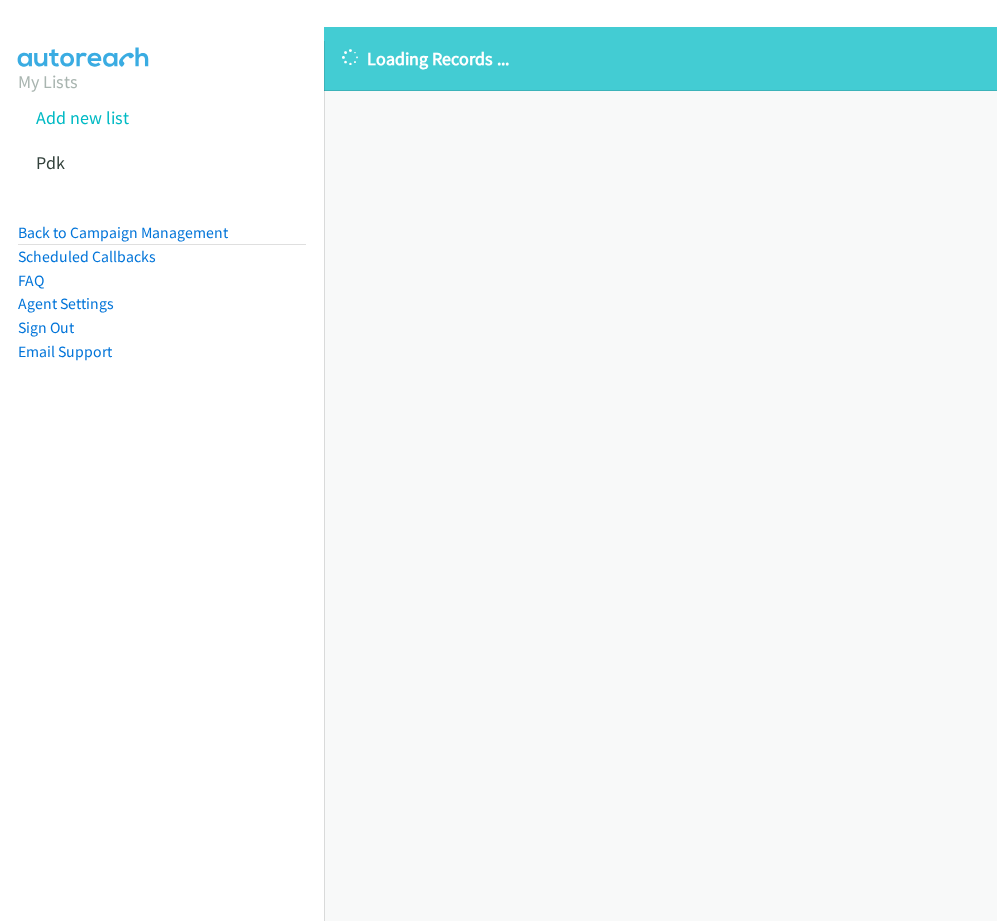 scroll, scrollTop: 0, scrollLeft: 0, axis: both 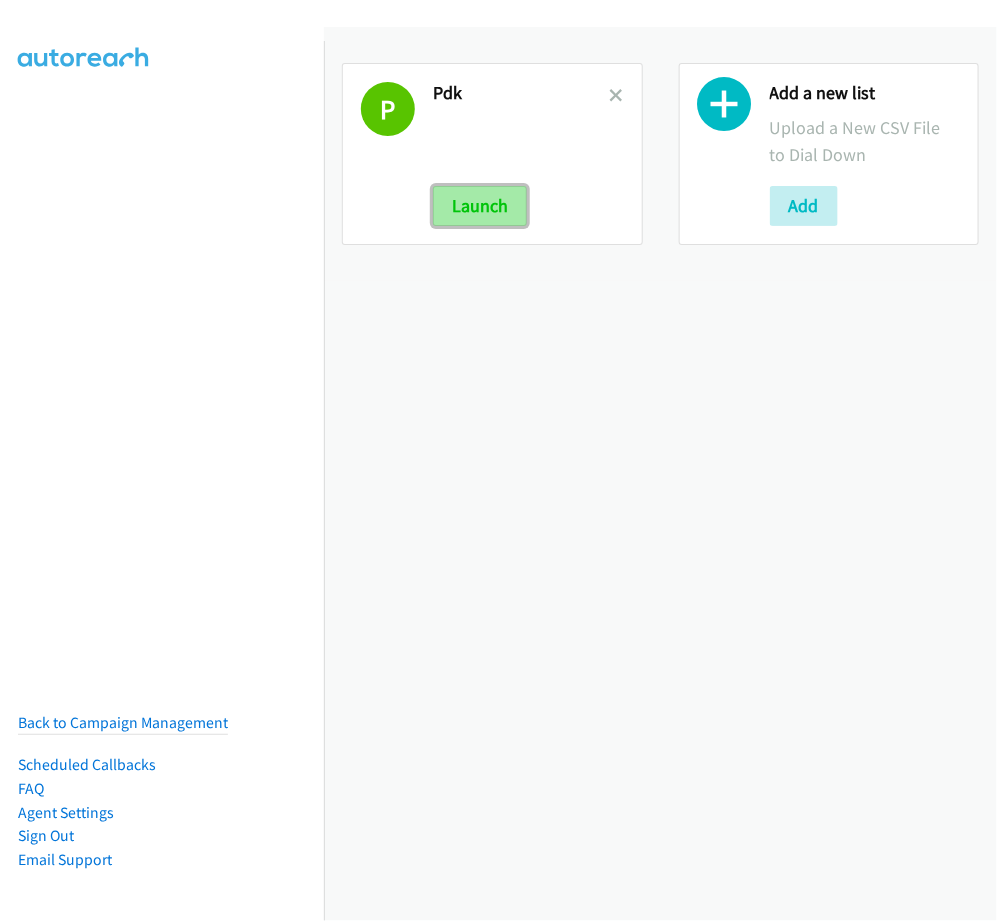 click on "Launch" at bounding box center [480, 206] 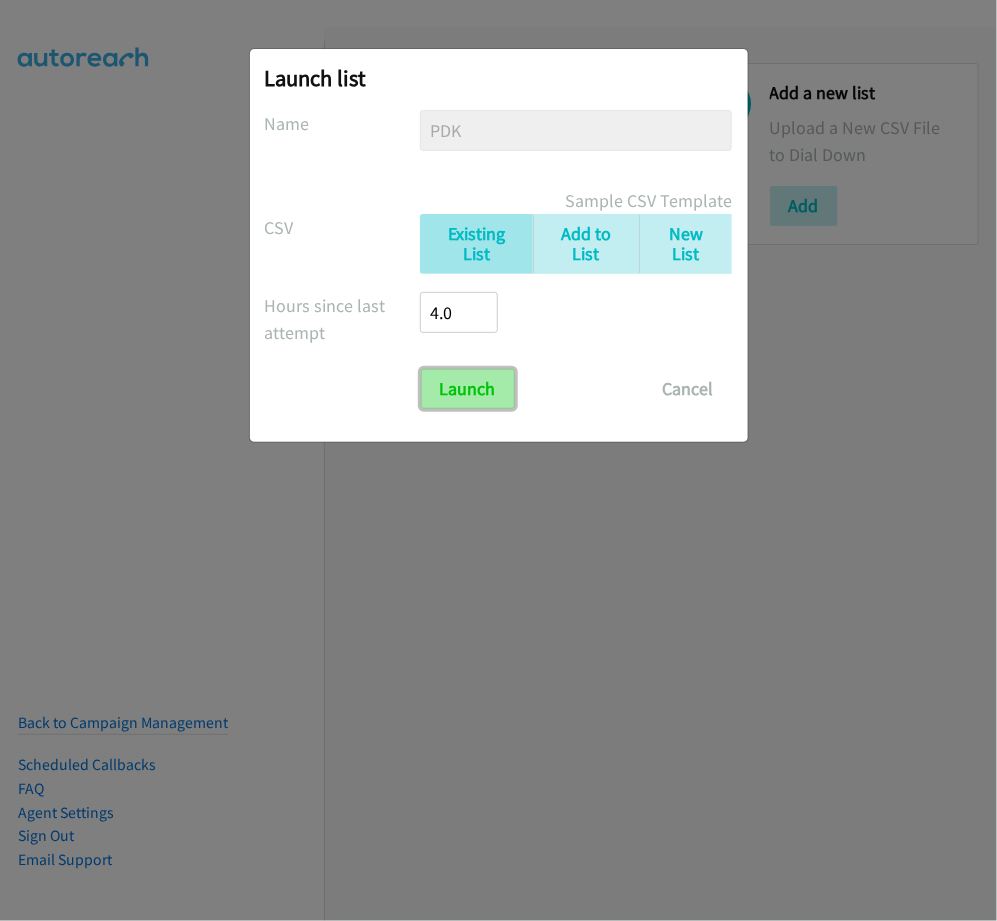 click on "Launch" at bounding box center (468, 389) 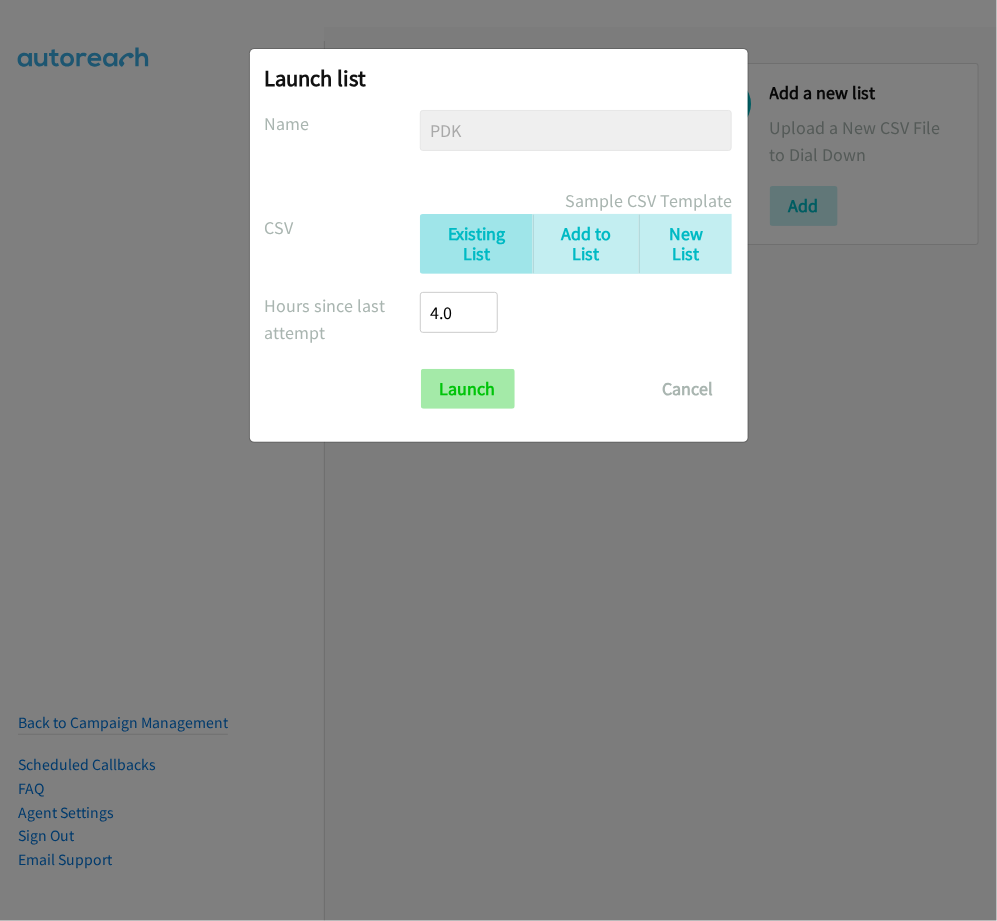 scroll, scrollTop: 0, scrollLeft: 0, axis: both 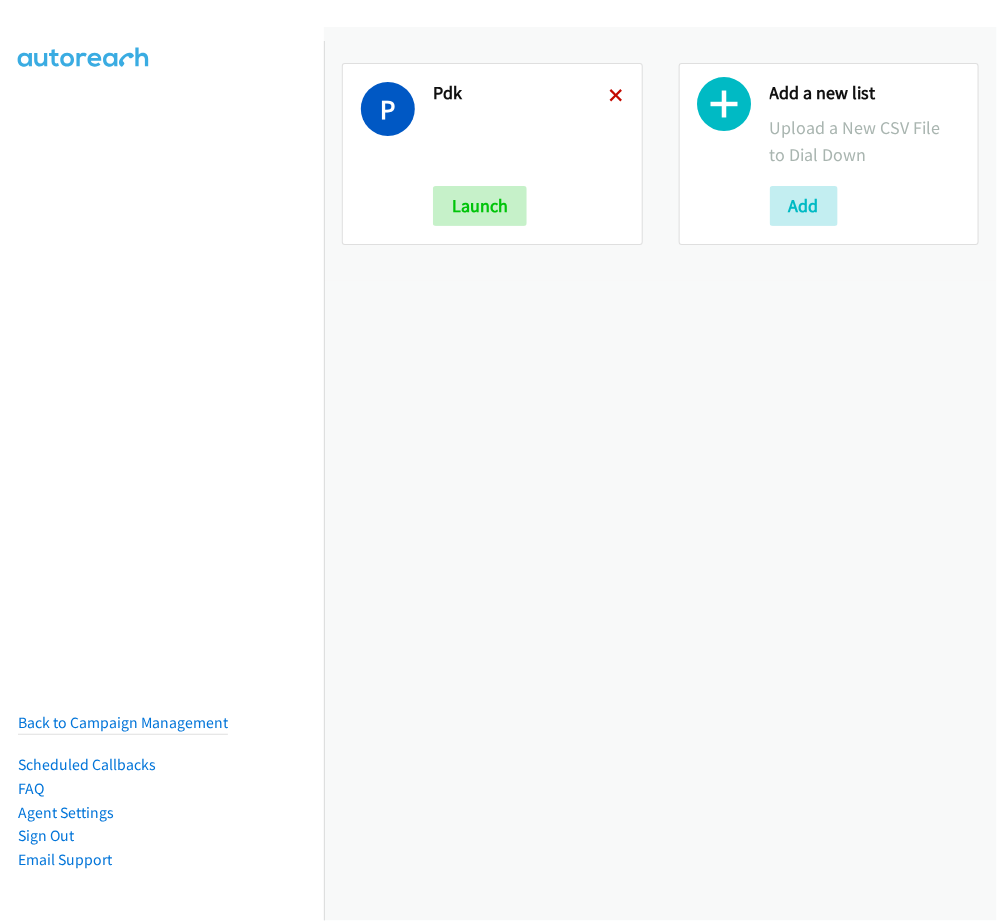 click at bounding box center (617, 97) 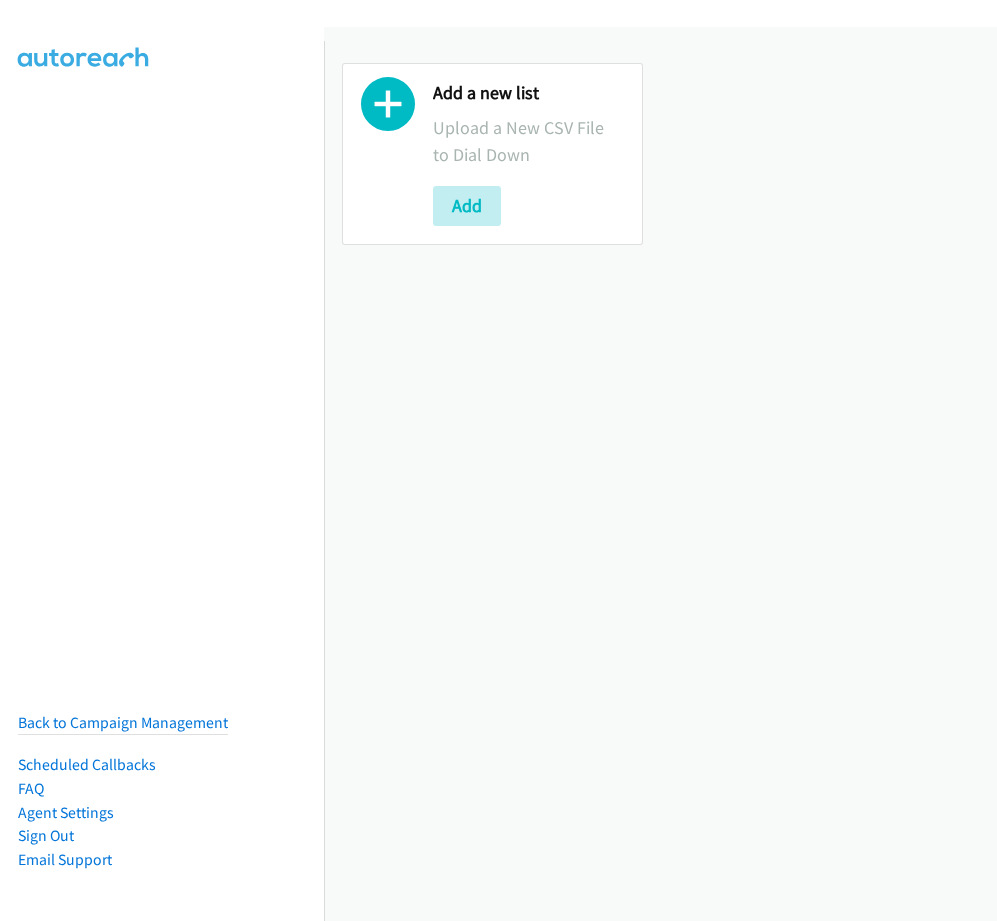 scroll, scrollTop: 0, scrollLeft: 0, axis: both 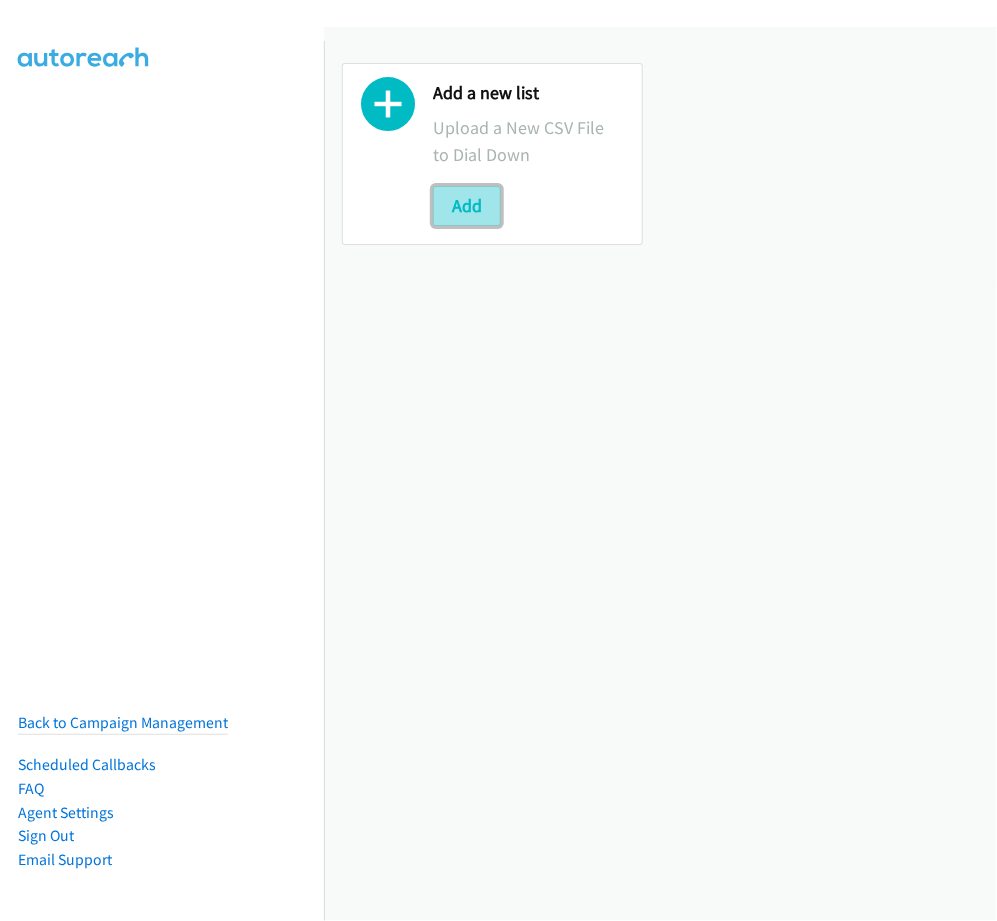 click on "Add" at bounding box center [467, 206] 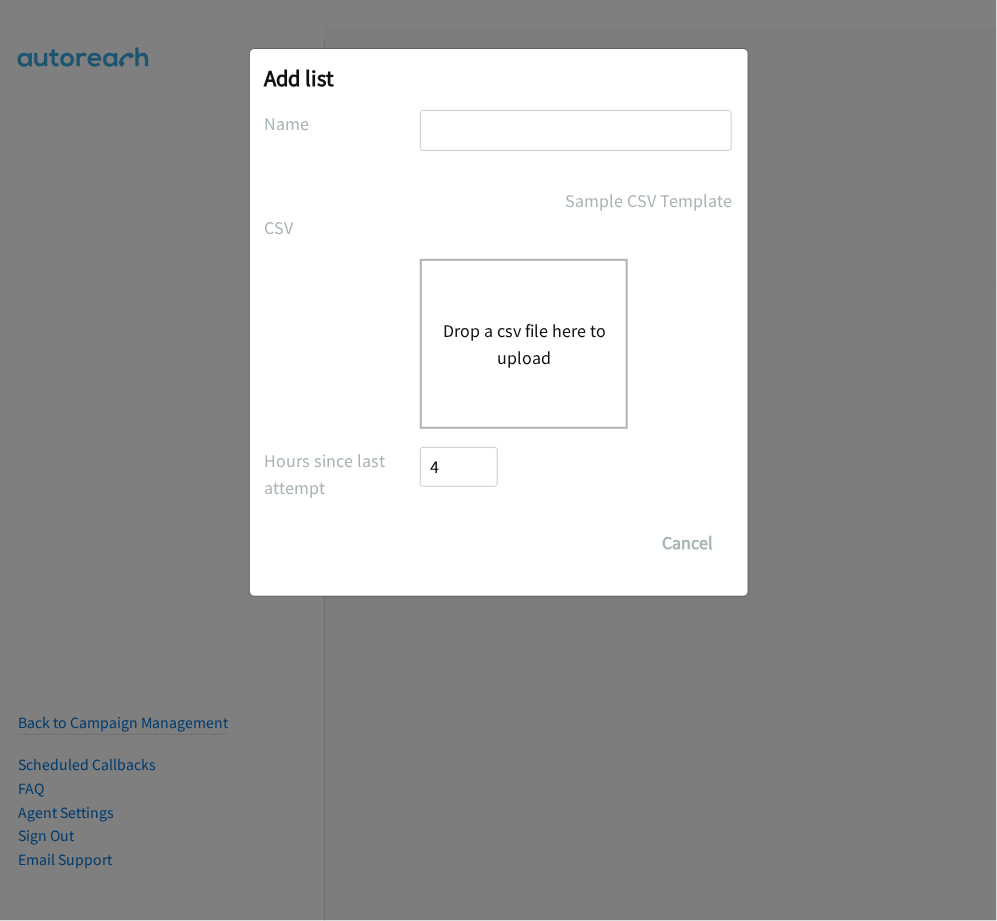 scroll, scrollTop: 0, scrollLeft: 0, axis: both 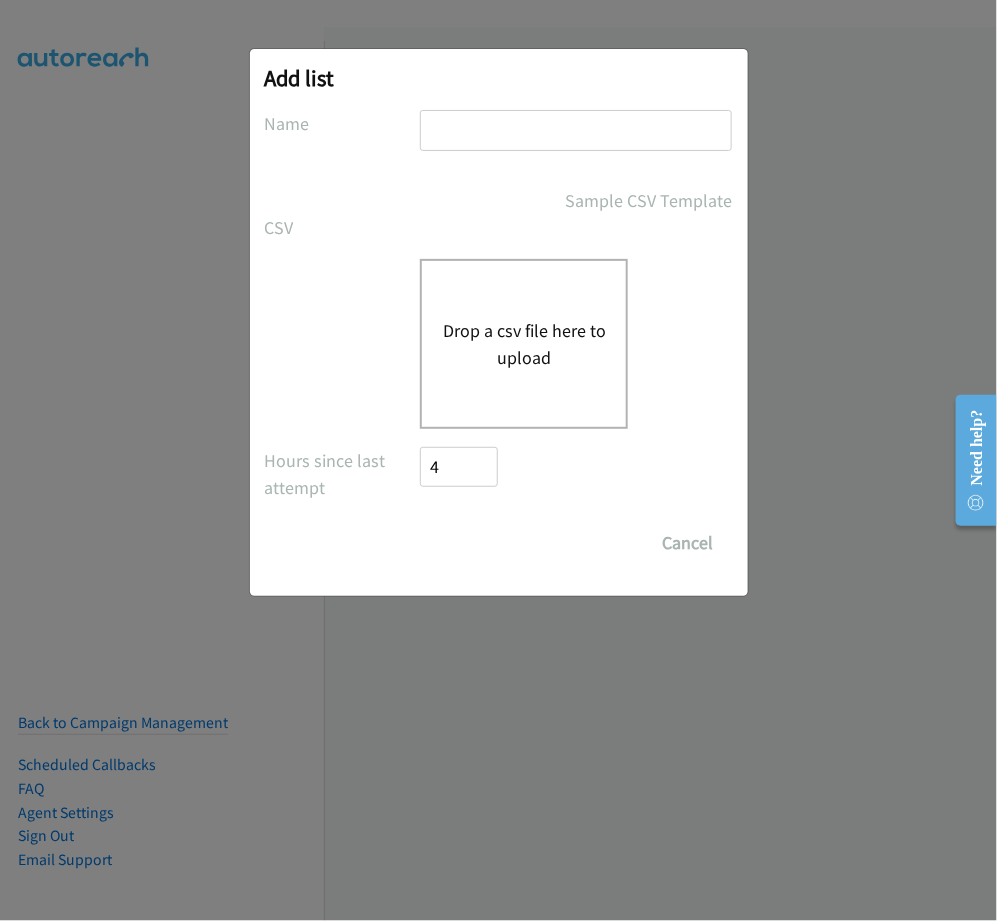 click at bounding box center [576, 130] 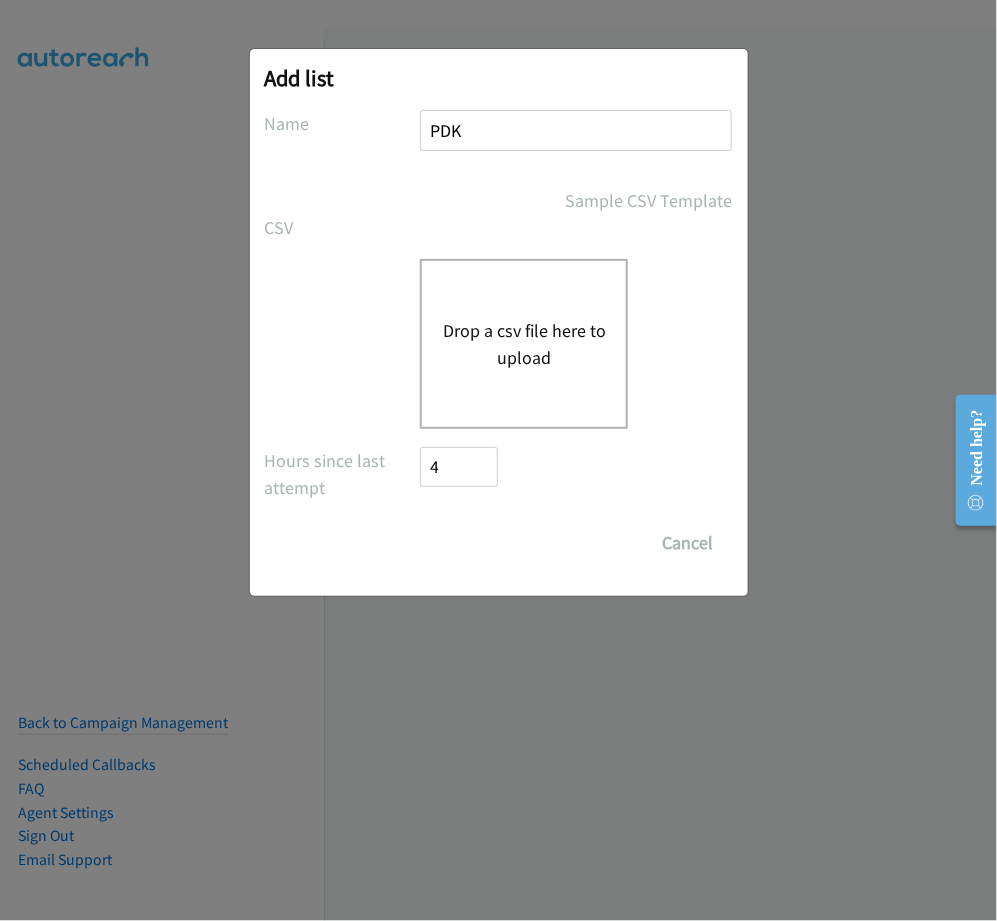 click on "Drop a csv file here to upload" at bounding box center [524, 344] 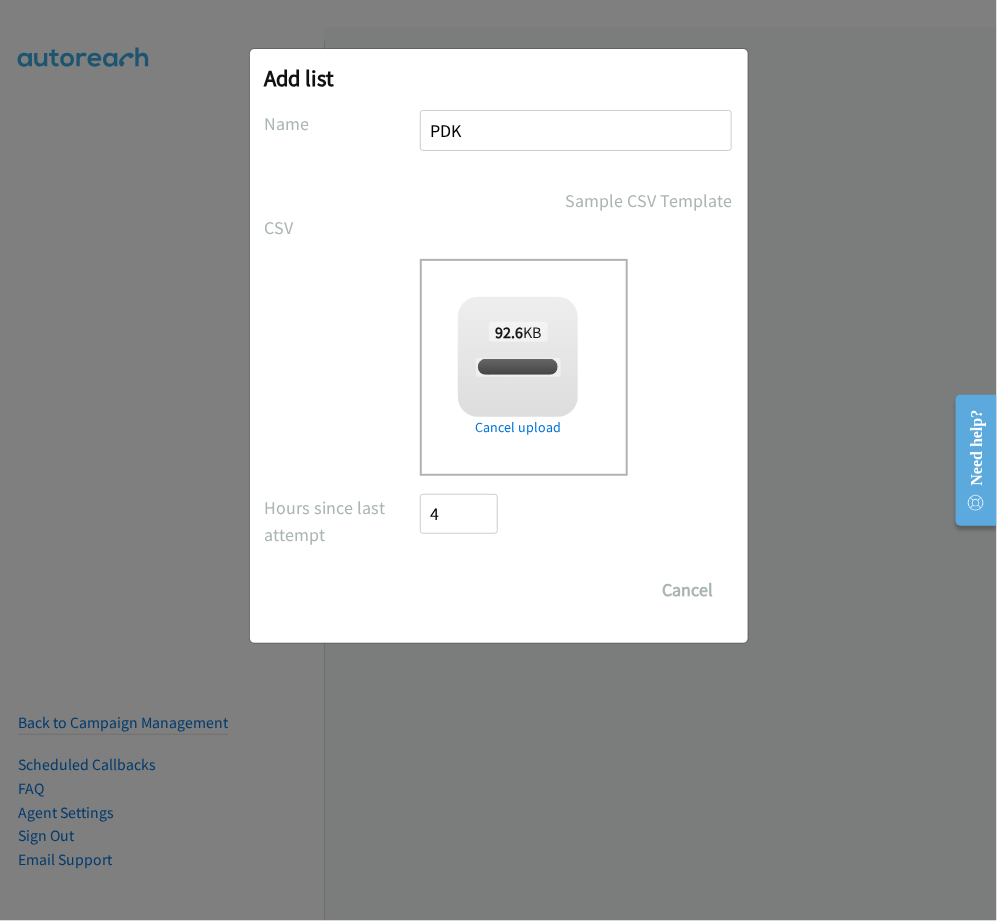 checkbox on "true" 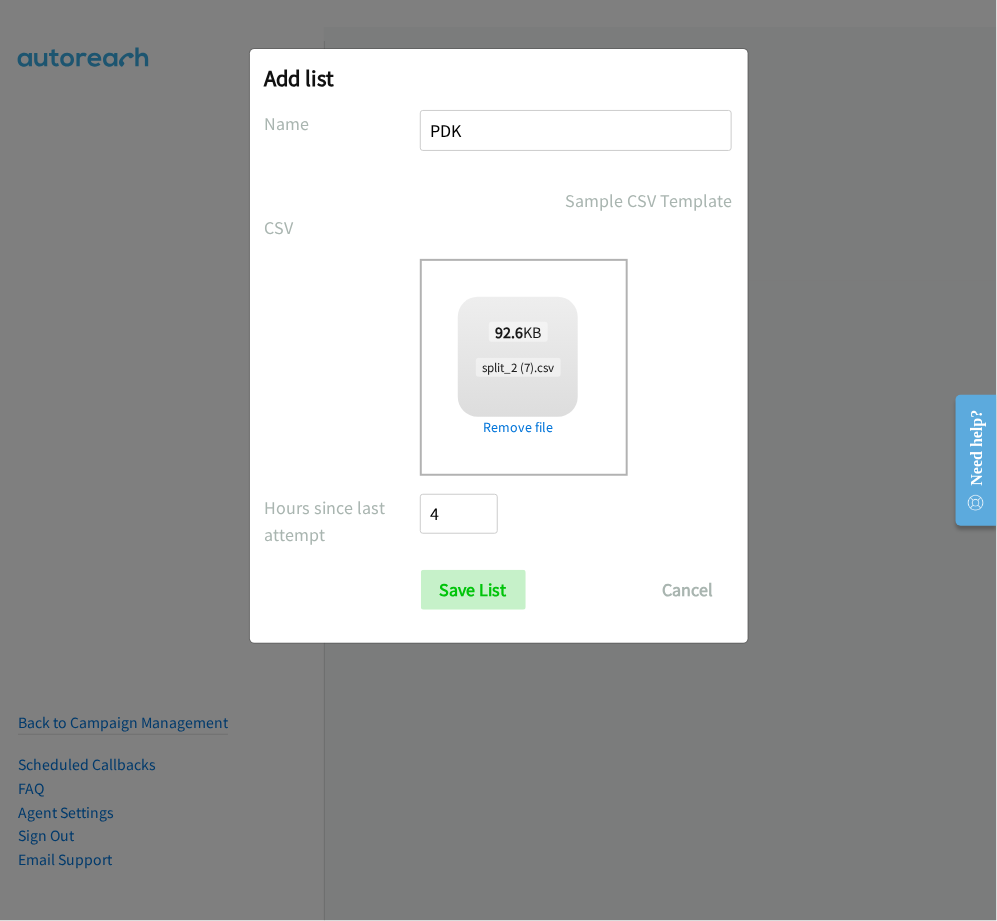 click on "No phone fields were returned for that Report or List View
Please upload a csv or excel file and try again
This Report doesn't contain an Id field. Please add an Id field to the Report and try again
This Report or List View is no longer available and/or you no longer have permissions to access this list. Please try again with a different list.
The selected report isn't one of the account owner's enabled salesforce objects
There was an error processing the uploading spreadsheet, please try again
Name
PDK
Sample CSV Template
CSV
Existing List
Add to List
New List
Drop a csv file here to upload            92.6  KB      split_2 (7).csv                         Check                                               Error                                                    Remove file
All Phones
New csv
Append to csv
Uploaded file
4" at bounding box center [499, 360] 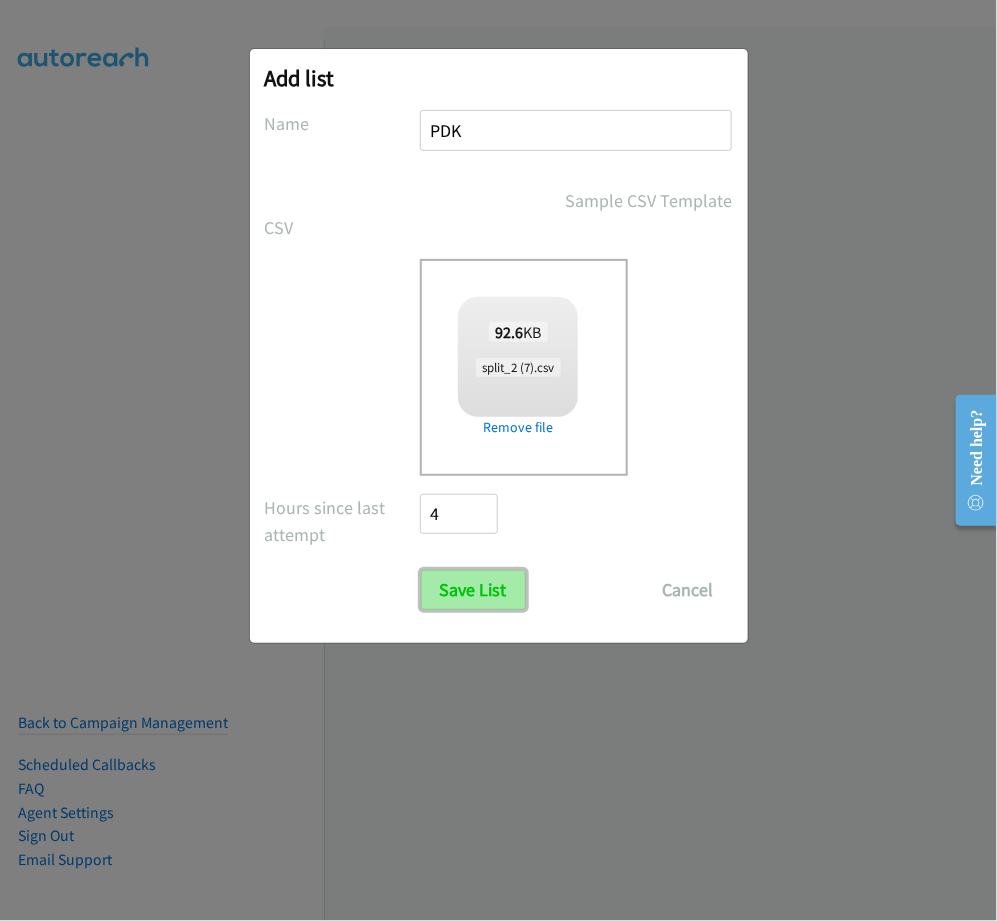 click on "Save List" at bounding box center [473, 590] 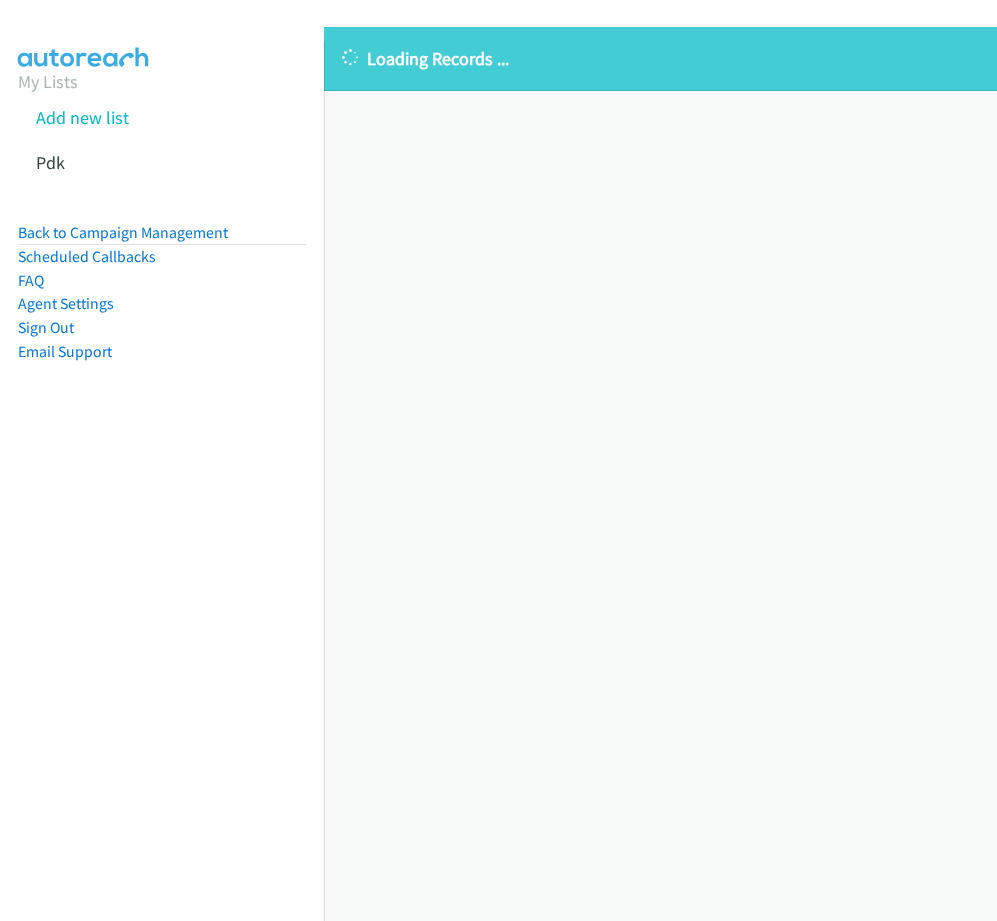 scroll, scrollTop: 0, scrollLeft: 0, axis: both 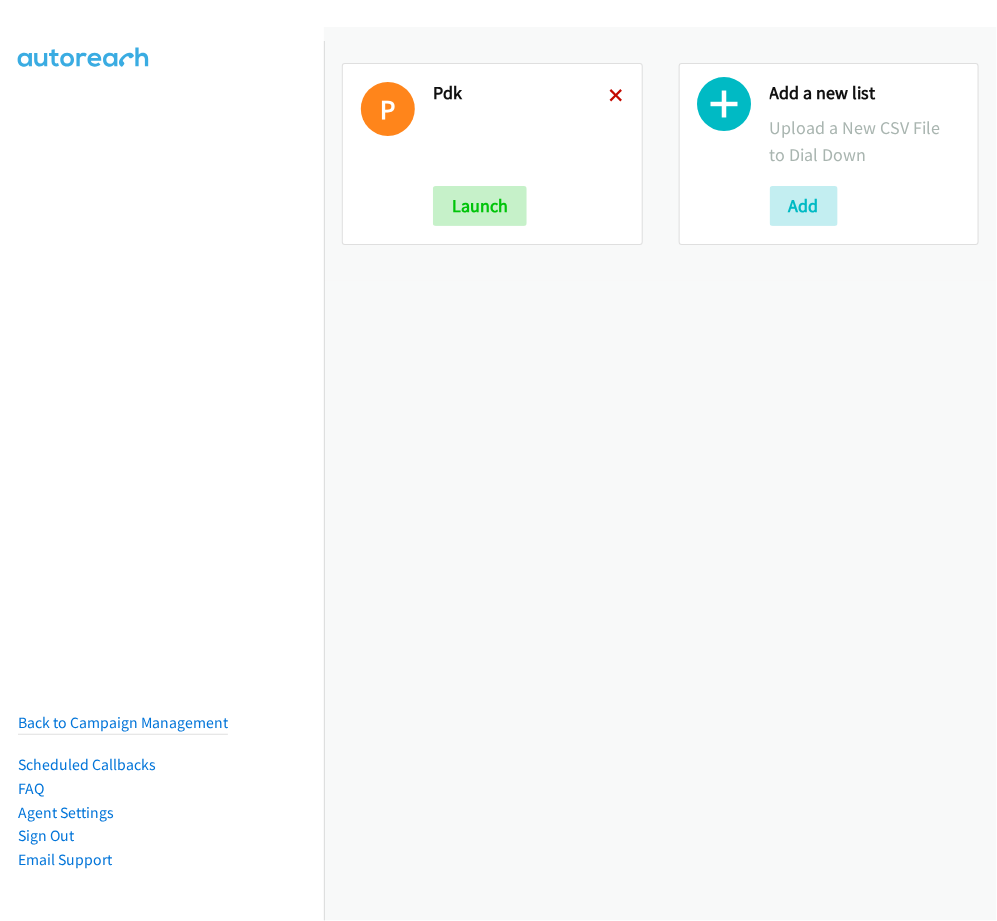 click at bounding box center (617, 97) 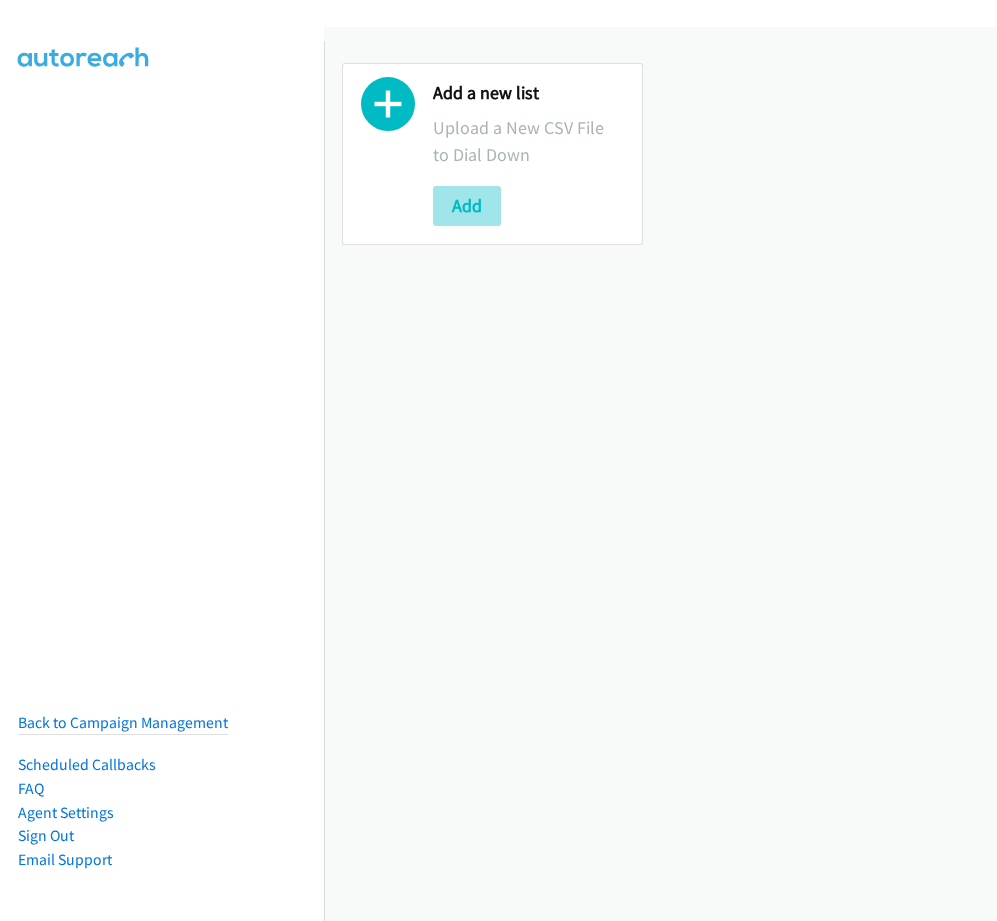 scroll, scrollTop: 0, scrollLeft: 0, axis: both 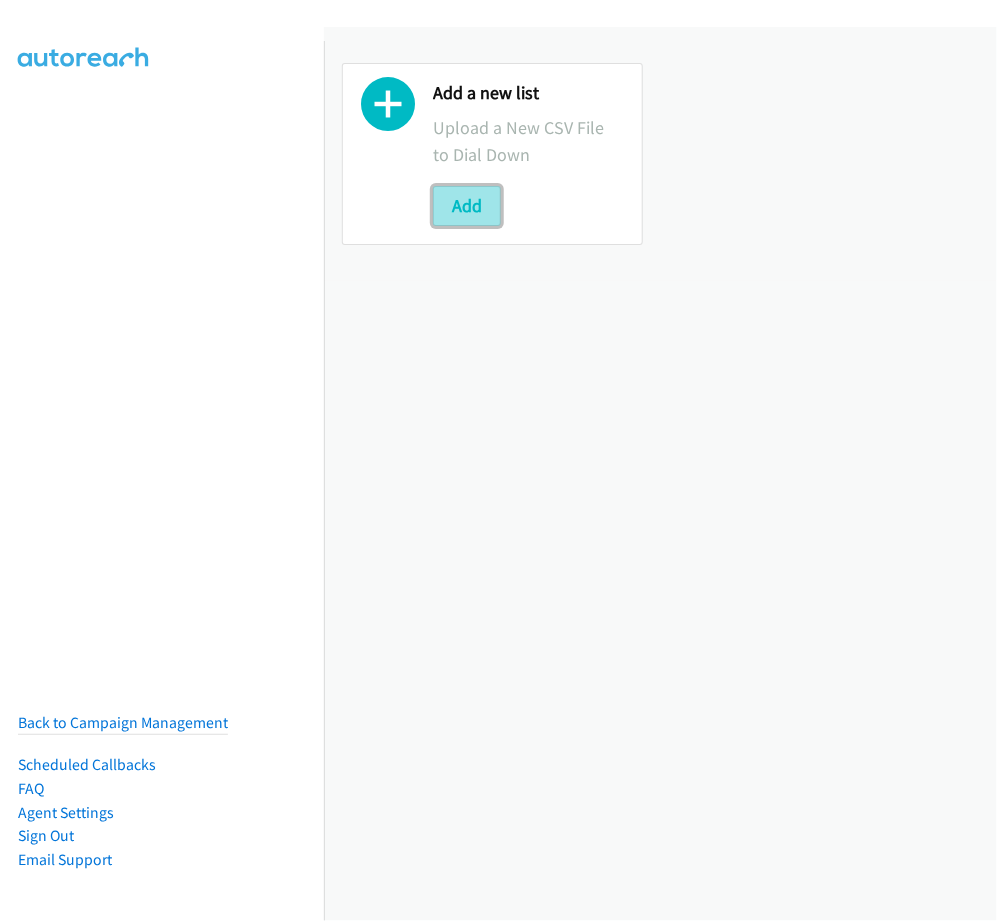 click on "Add" at bounding box center [467, 206] 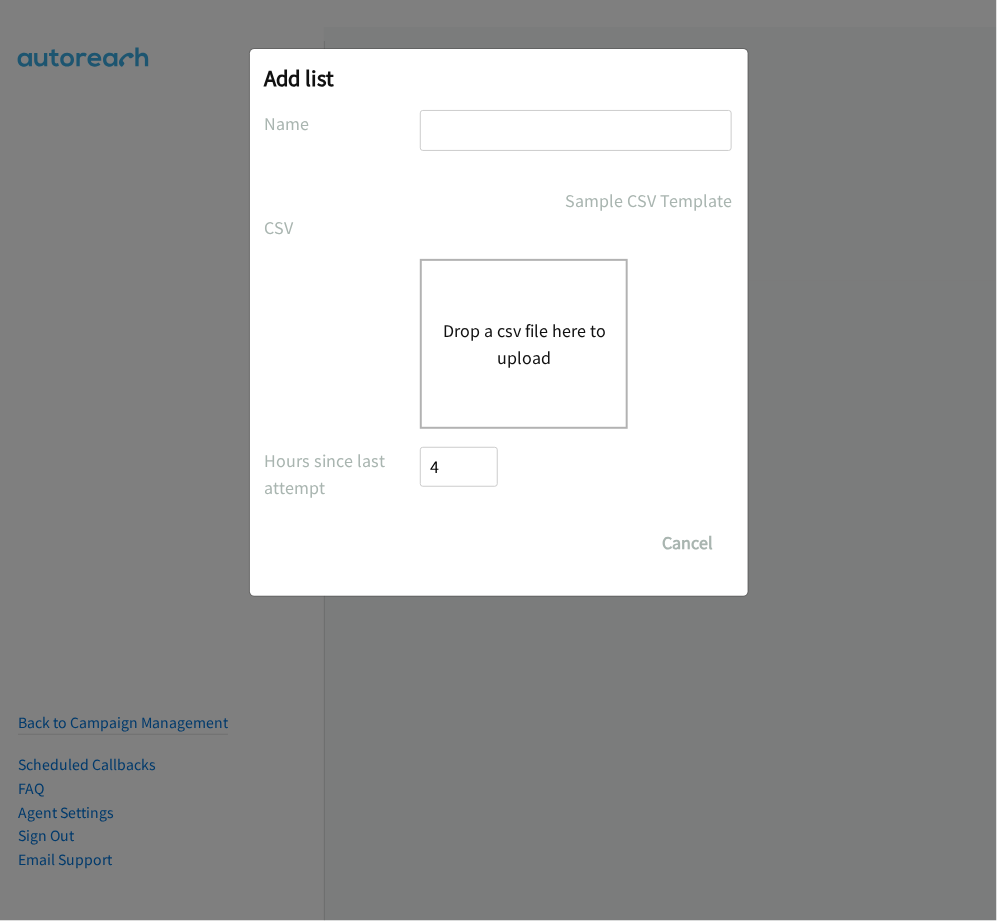 scroll, scrollTop: 0, scrollLeft: 0, axis: both 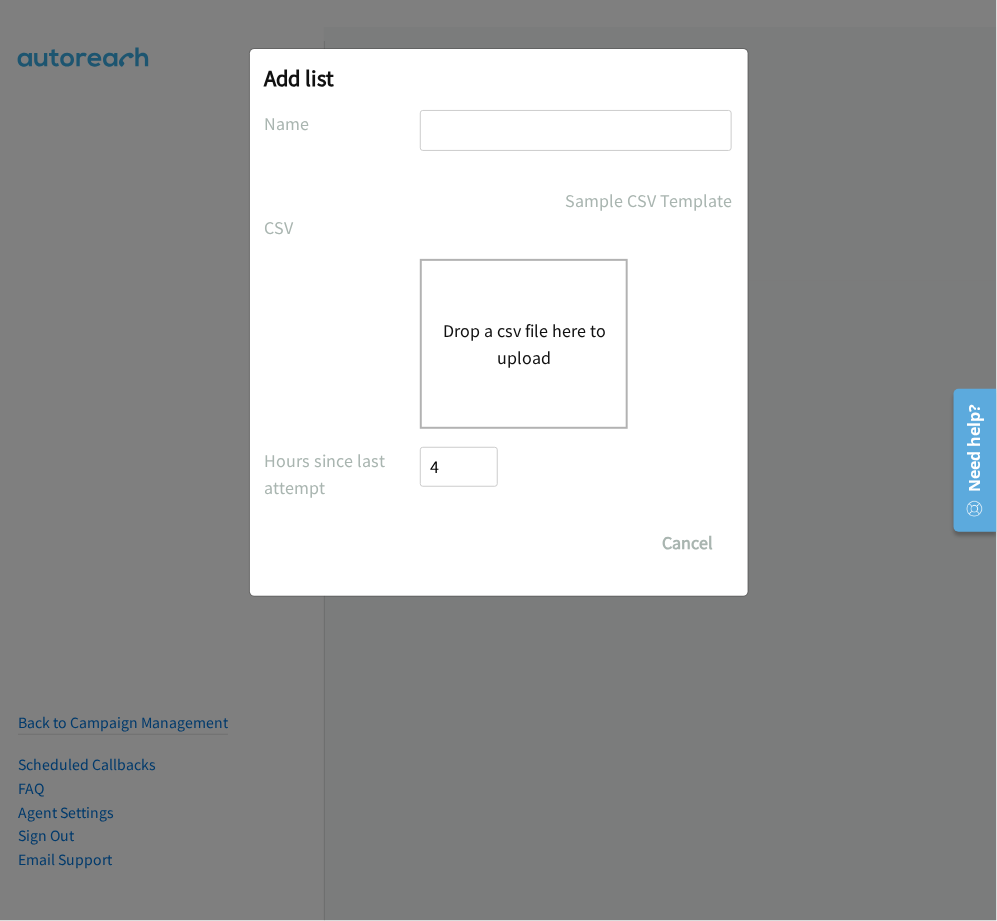 type on "PDK" 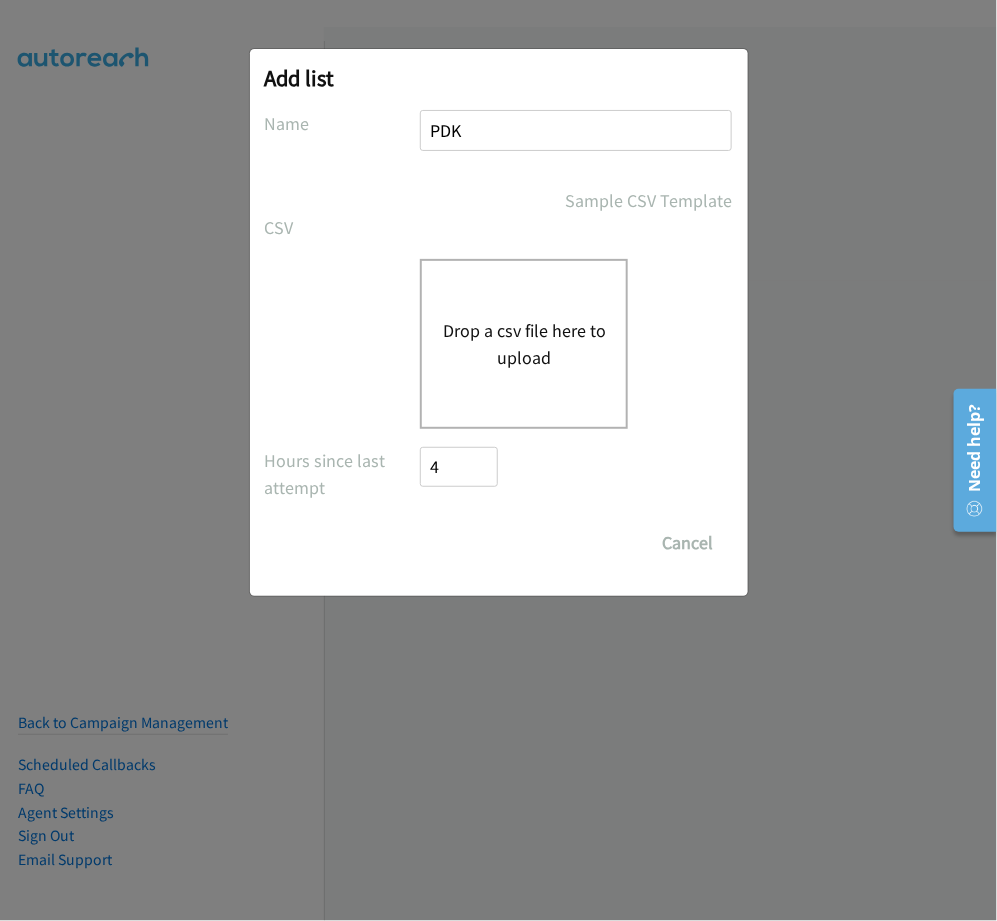 click on "Drop a csv file here to upload" at bounding box center [524, 344] 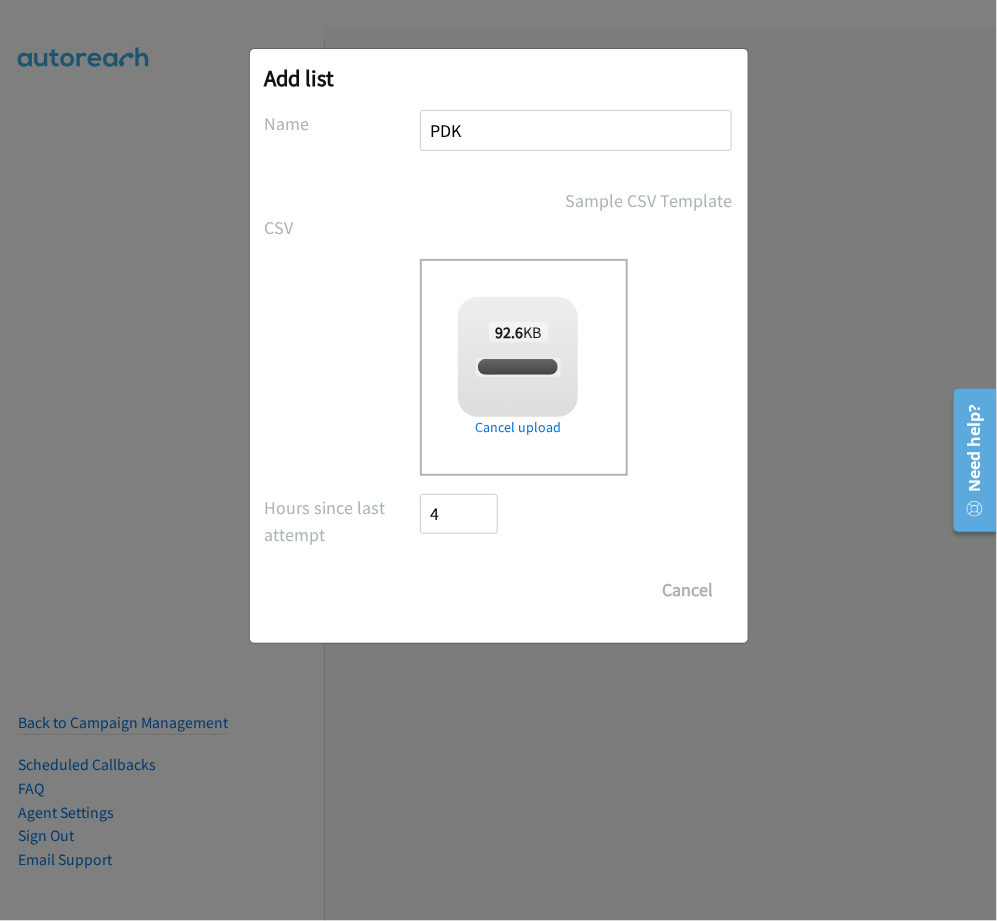 checkbox on "true" 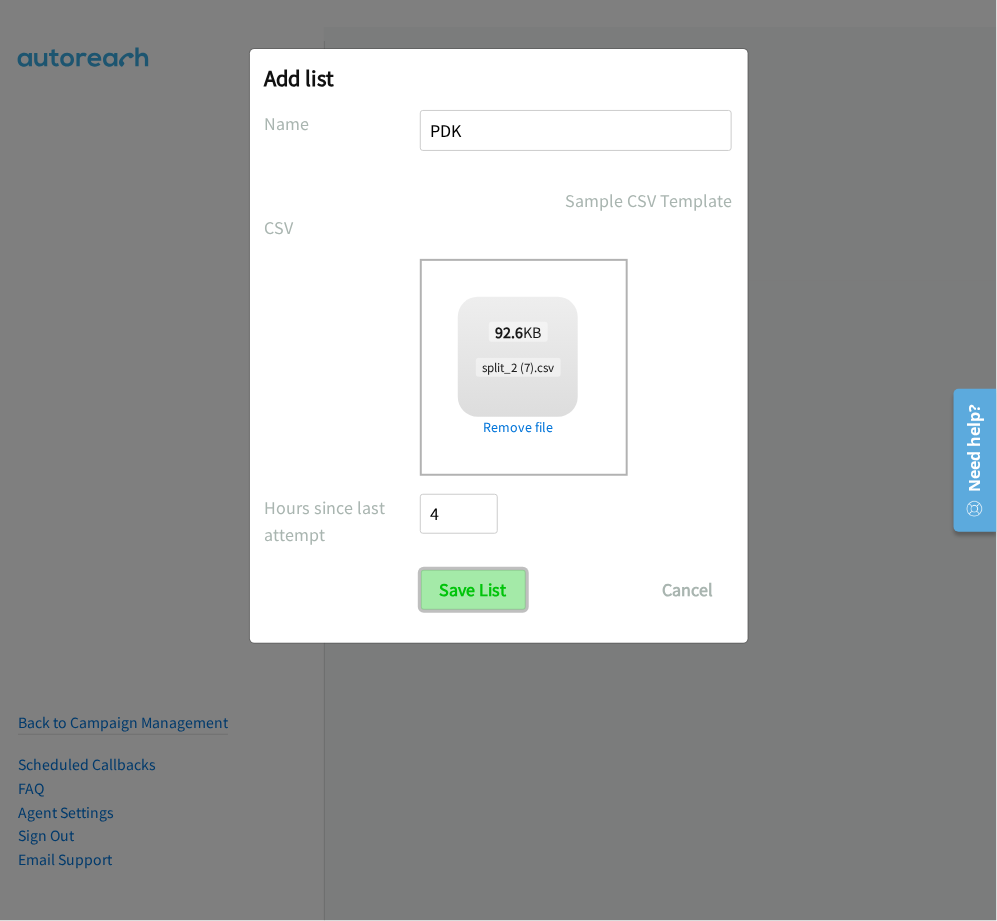 click on "Save List" at bounding box center (473, 590) 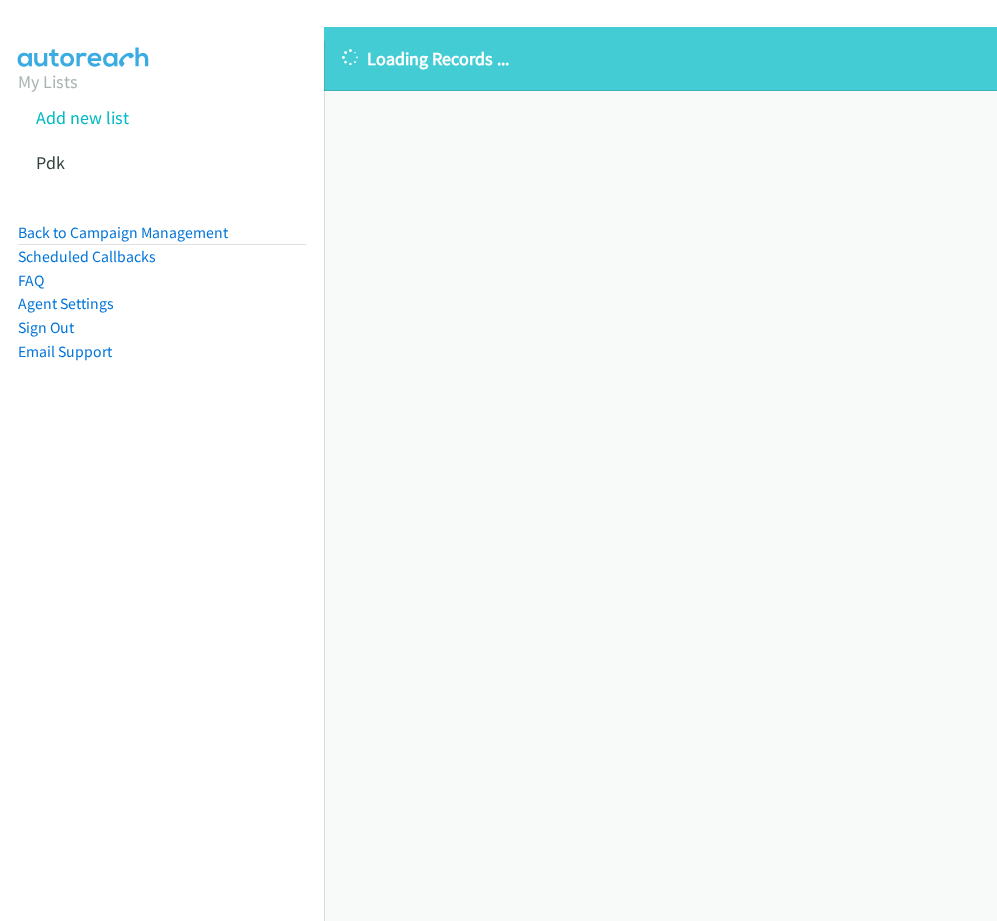 scroll, scrollTop: 0, scrollLeft: 0, axis: both 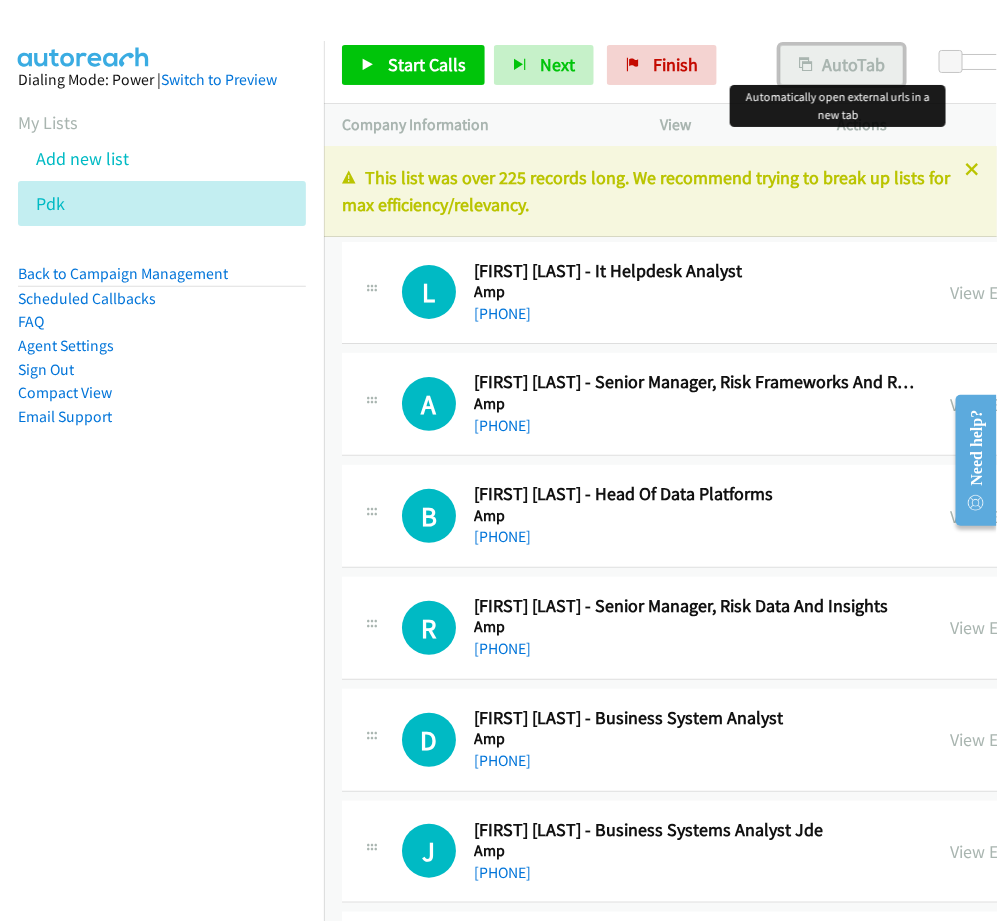 click on "AutoTab" at bounding box center [842, 65] 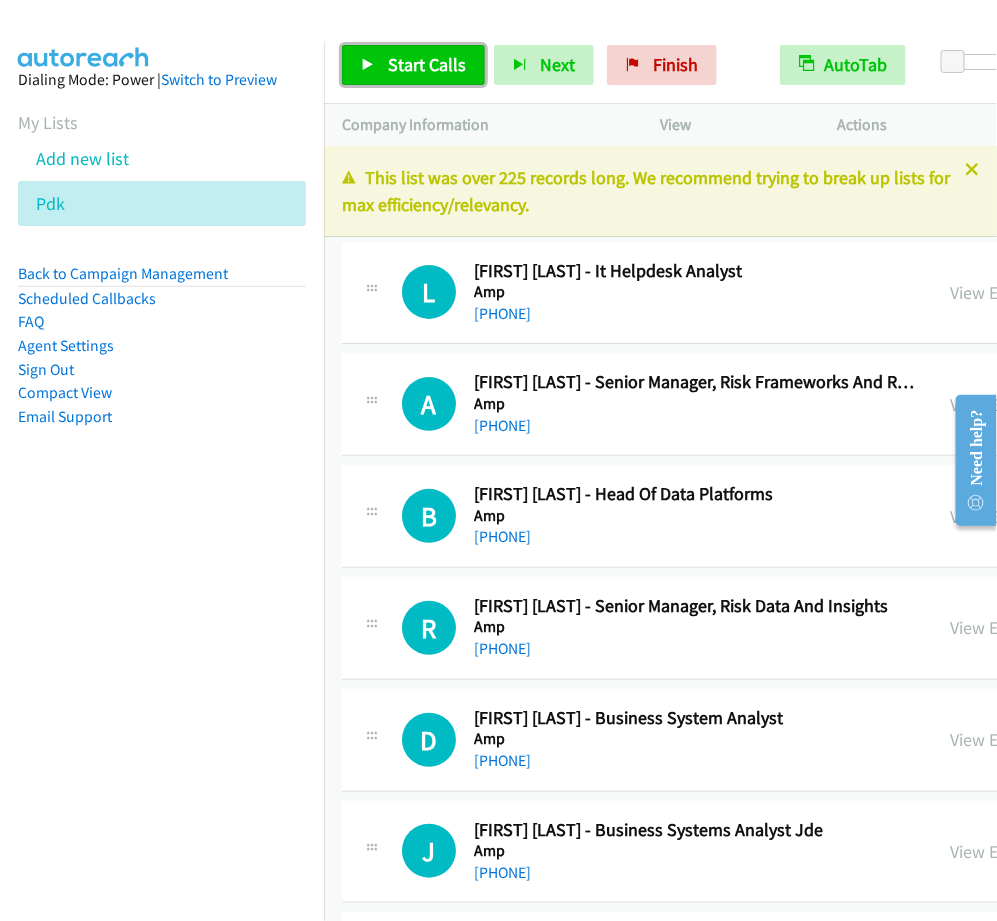 click on "Start Calls" at bounding box center [413, 65] 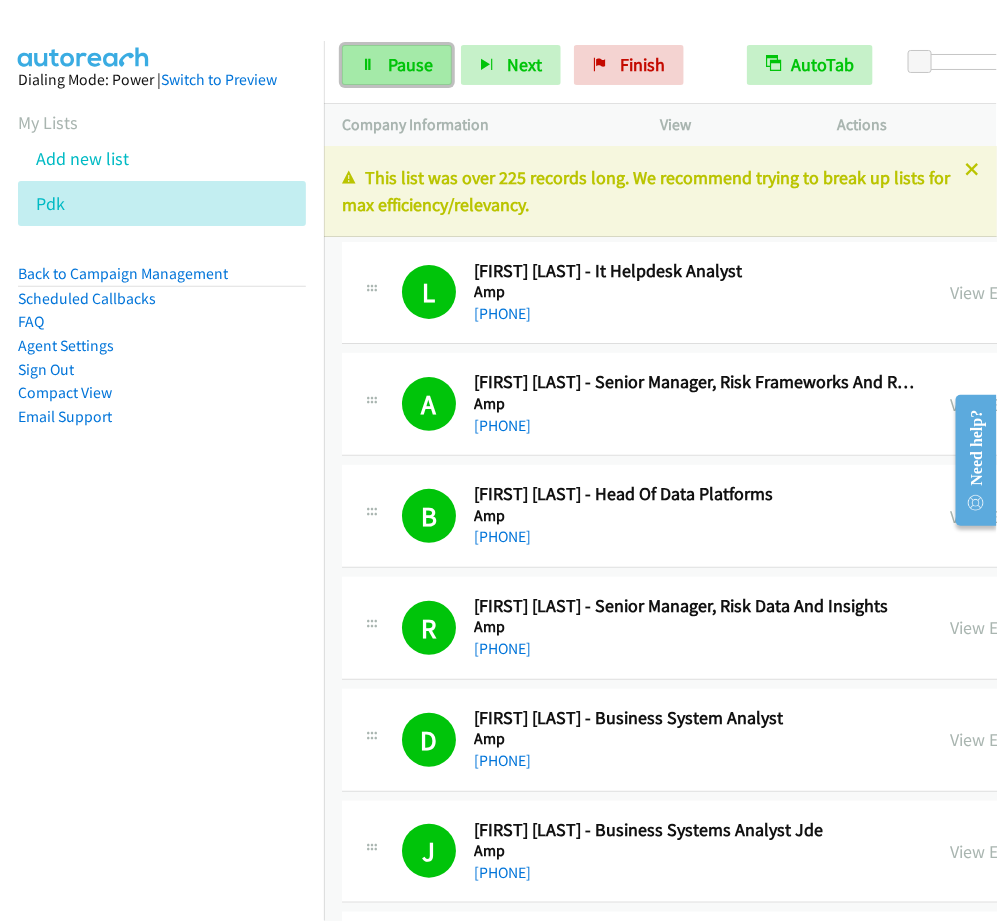 click on "Pause" at bounding box center [397, 65] 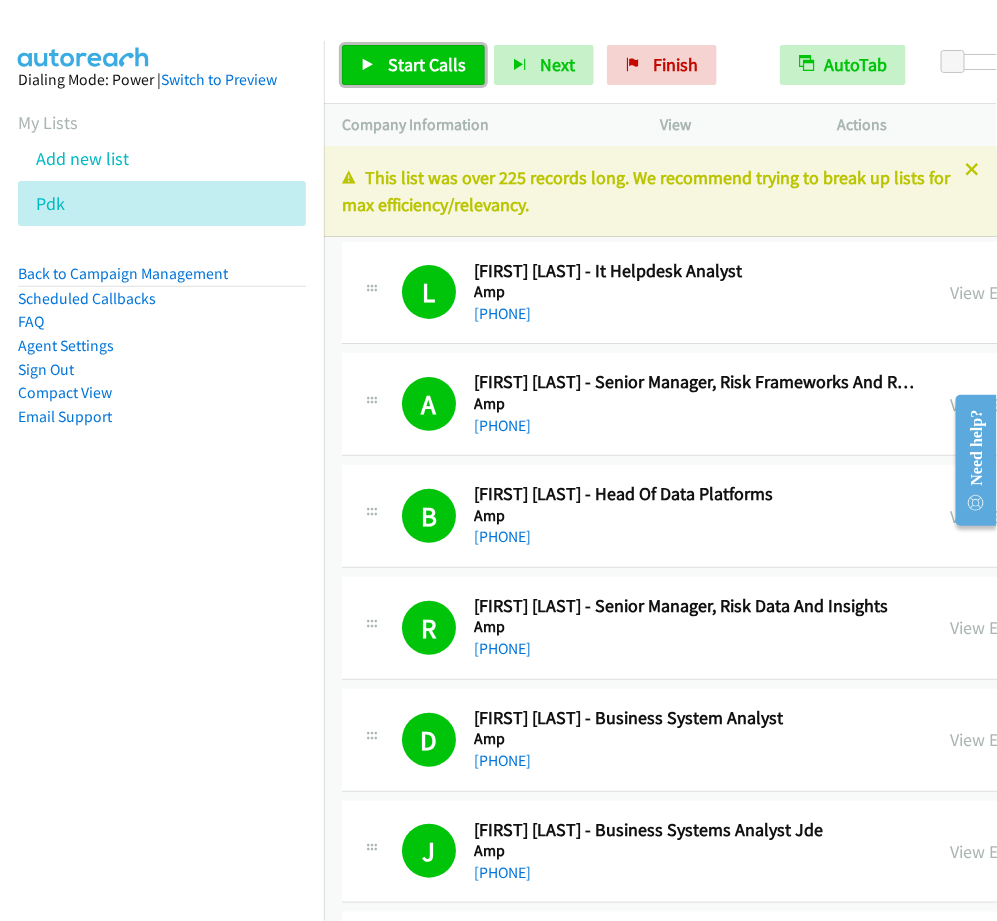 click on "Start Calls" at bounding box center [427, 64] 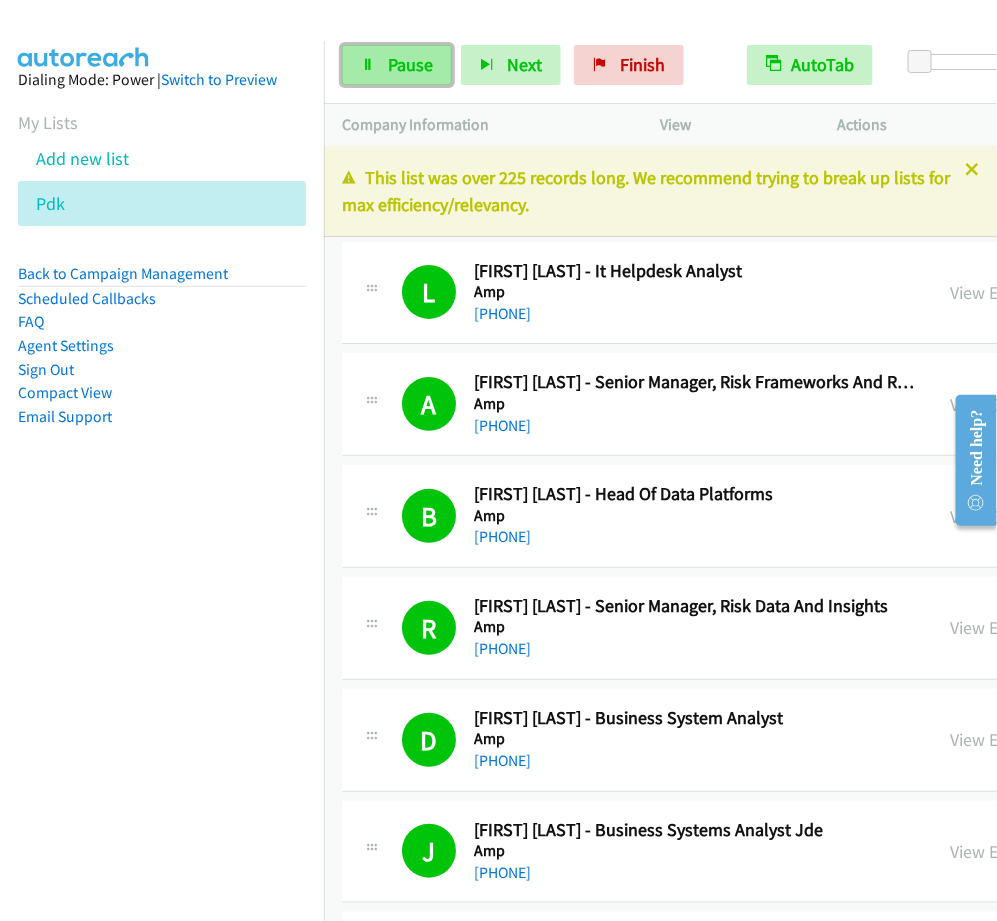click on "Pause" at bounding box center (397, 65) 